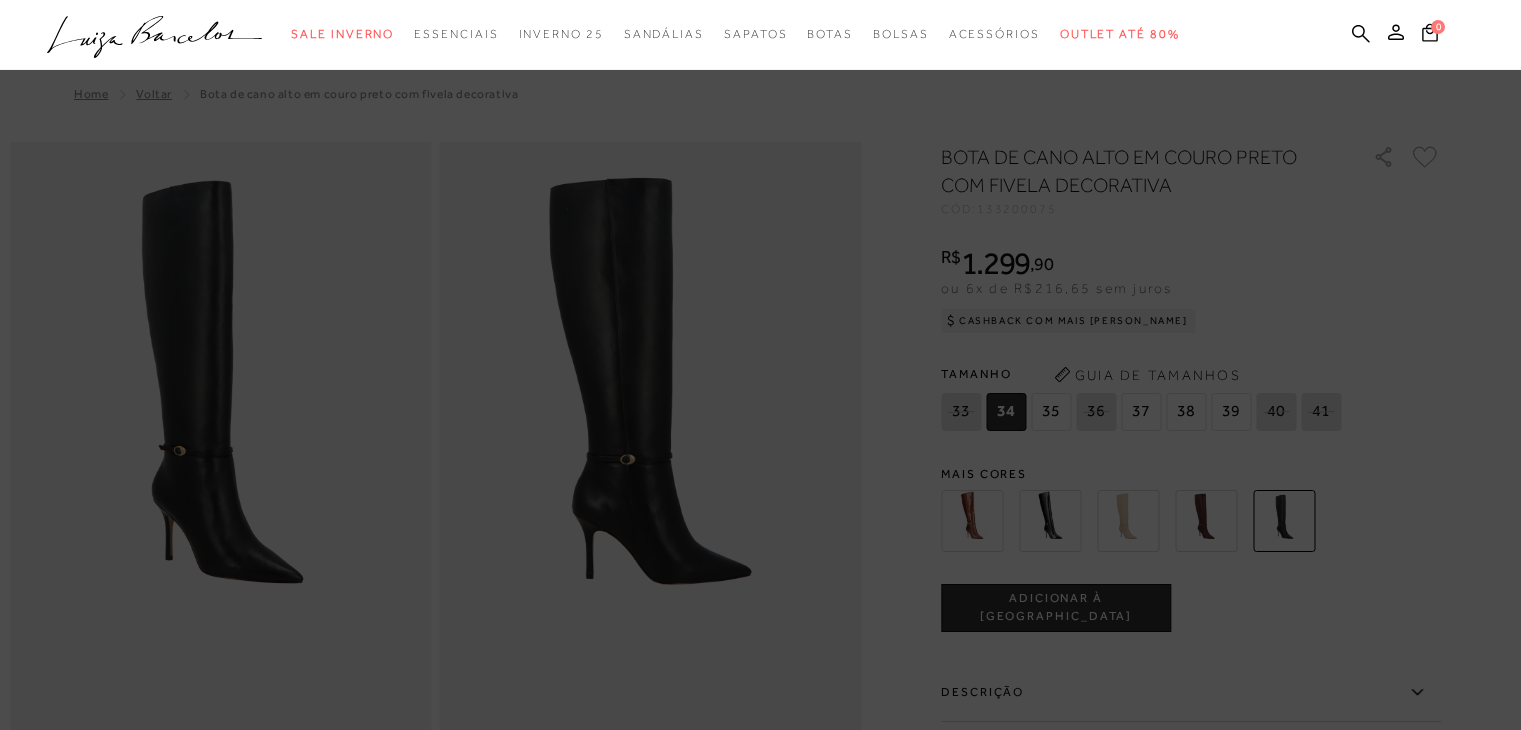 scroll, scrollTop: 0, scrollLeft: 0, axis: both 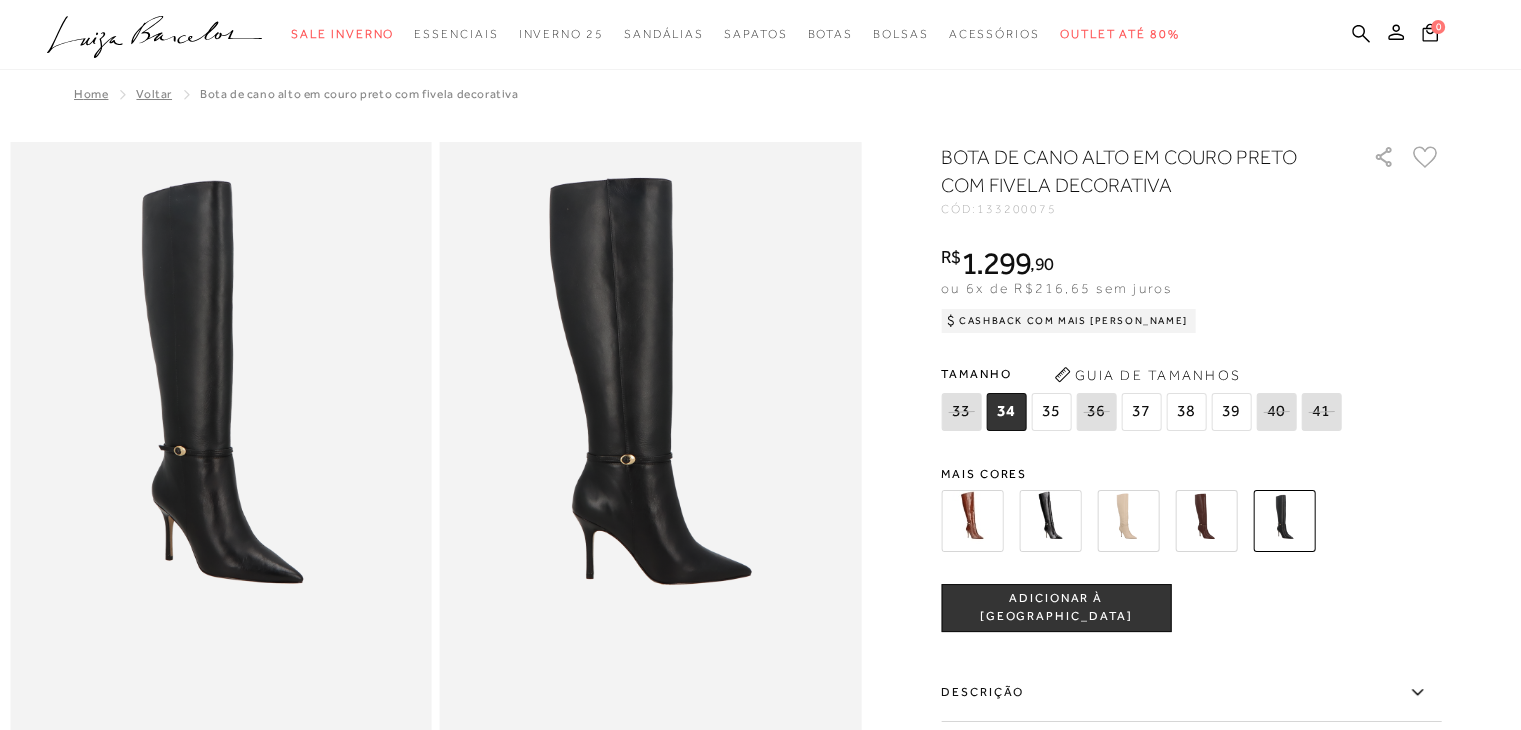 click at bounding box center (1206, 521) 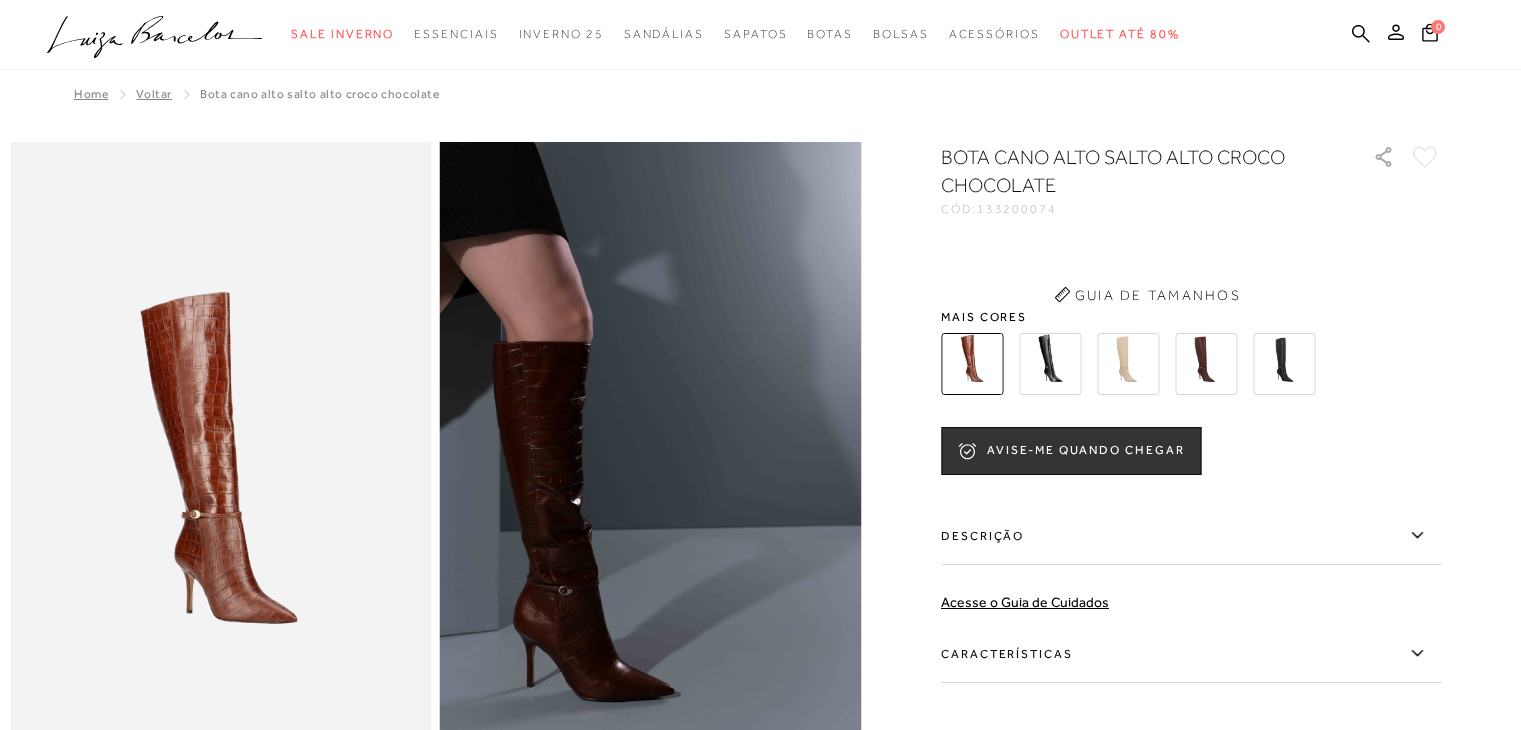 scroll, scrollTop: 0, scrollLeft: 0, axis: both 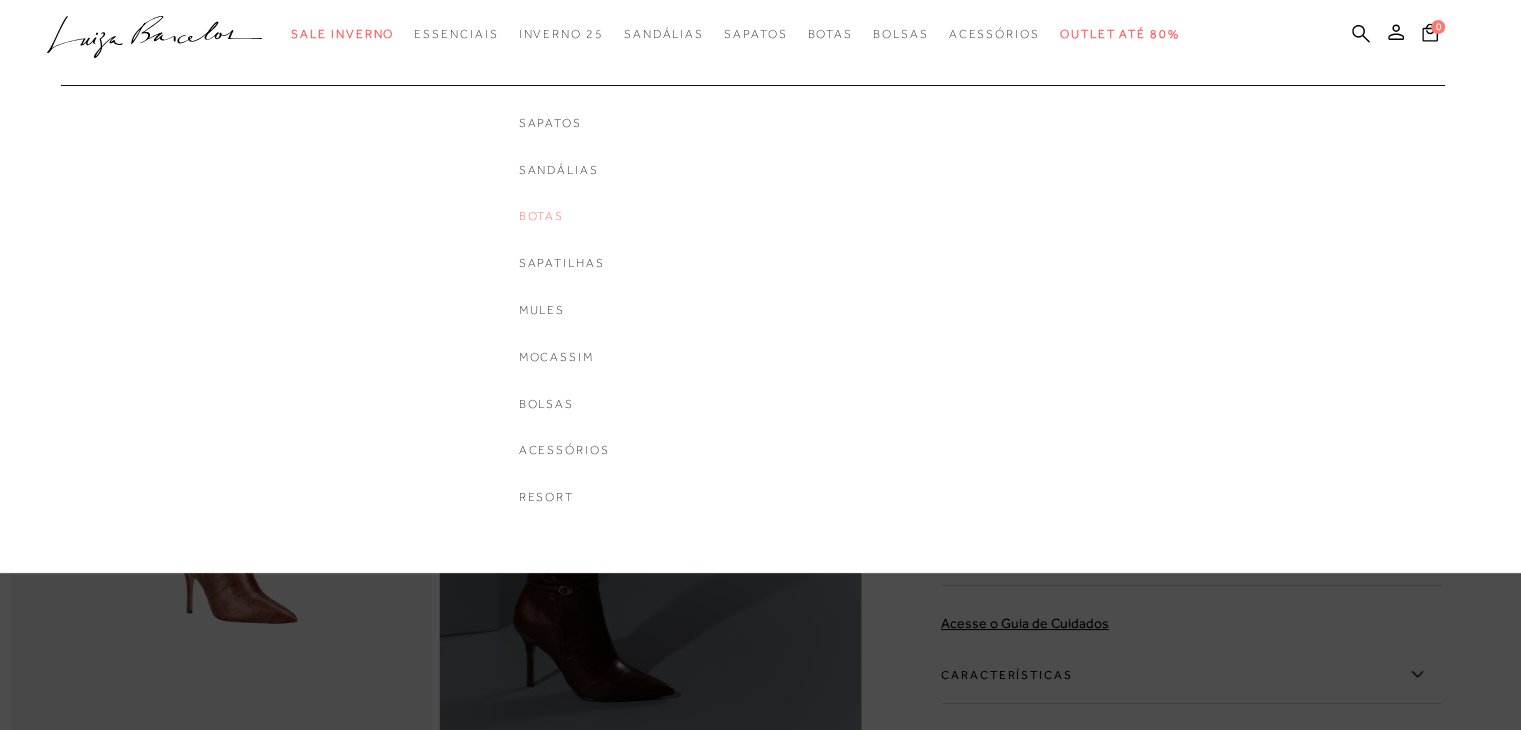 click on "Botas" at bounding box center (564, 216) 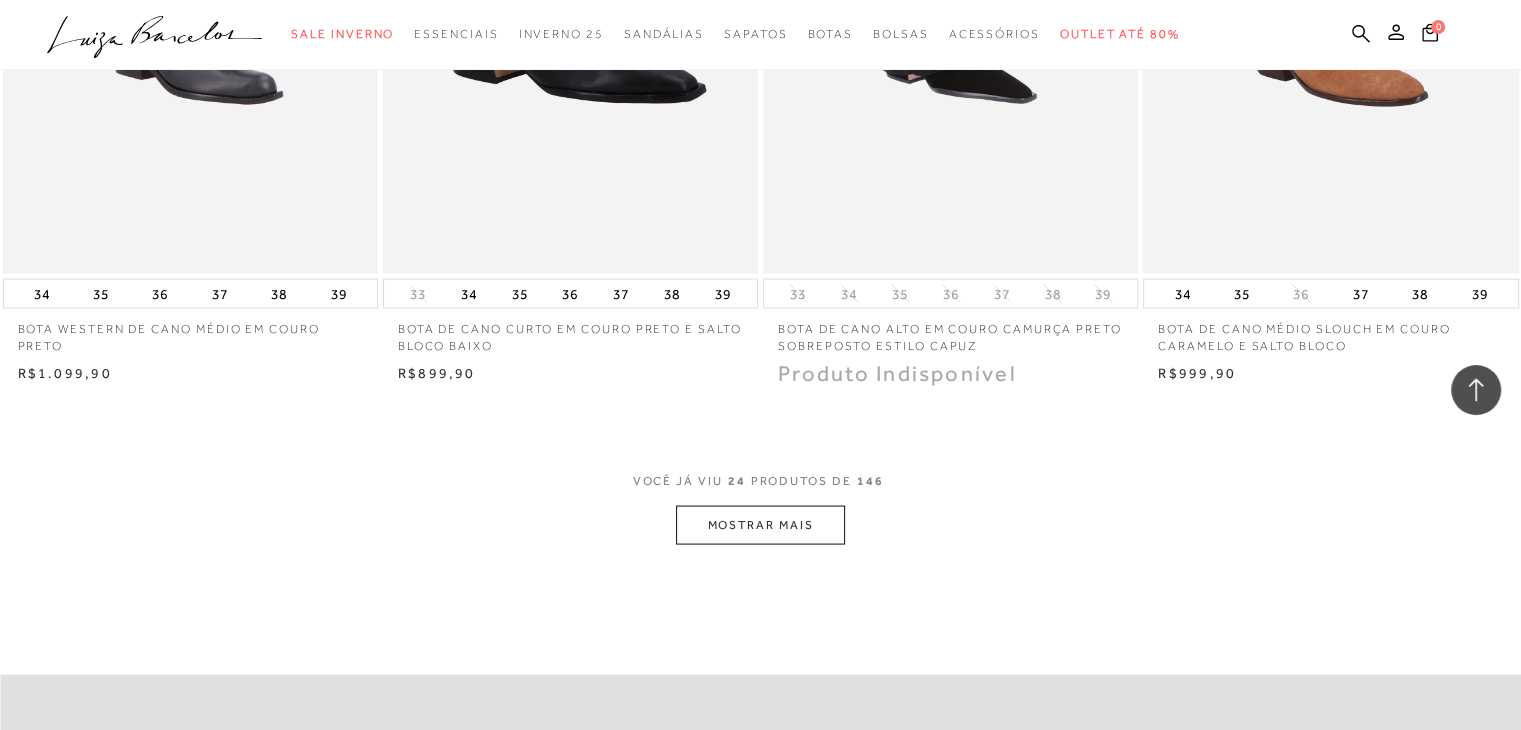scroll, scrollTop: 3900, scrollLeft: 0, axis: vertical 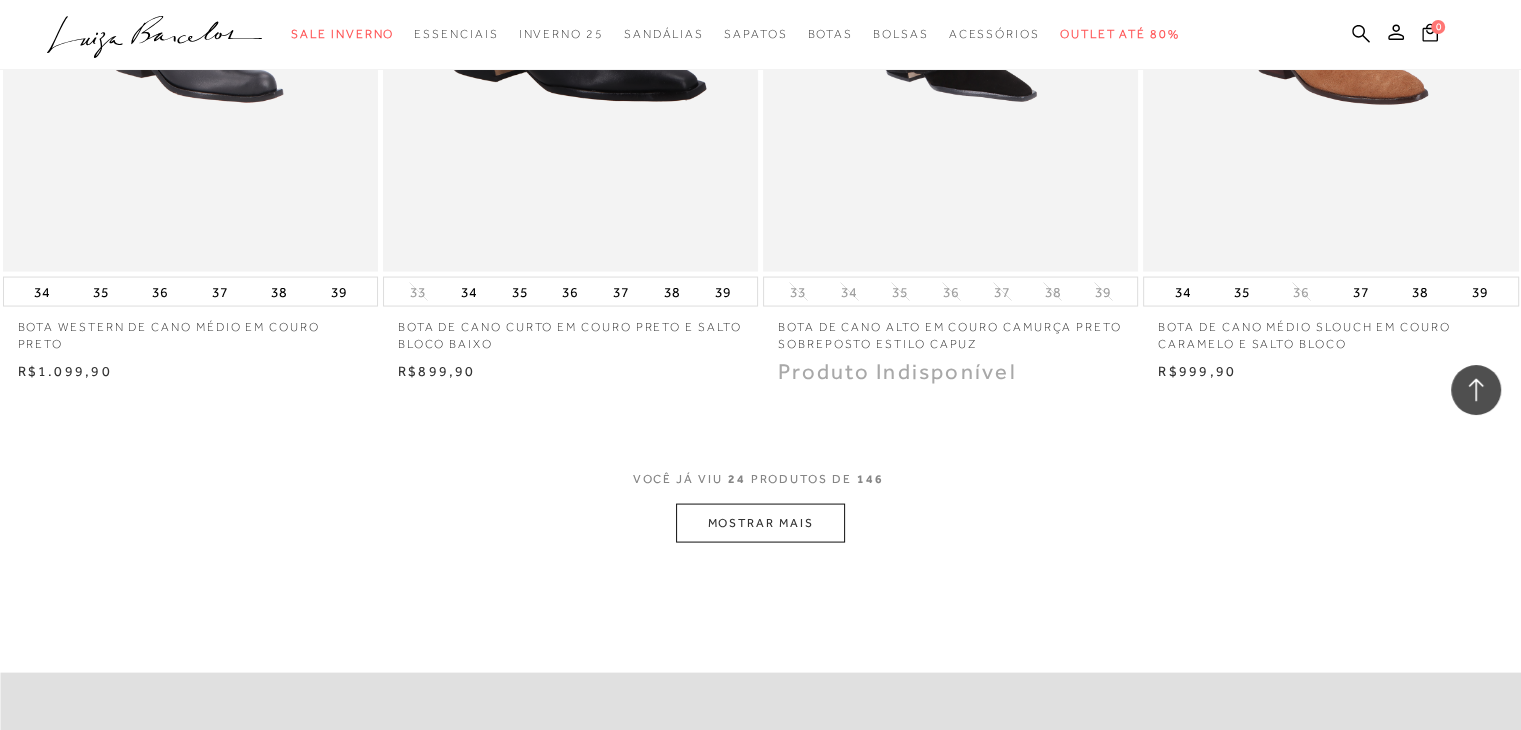 click on "MOSTRAR MAIS" at bounding box center [760, 523] 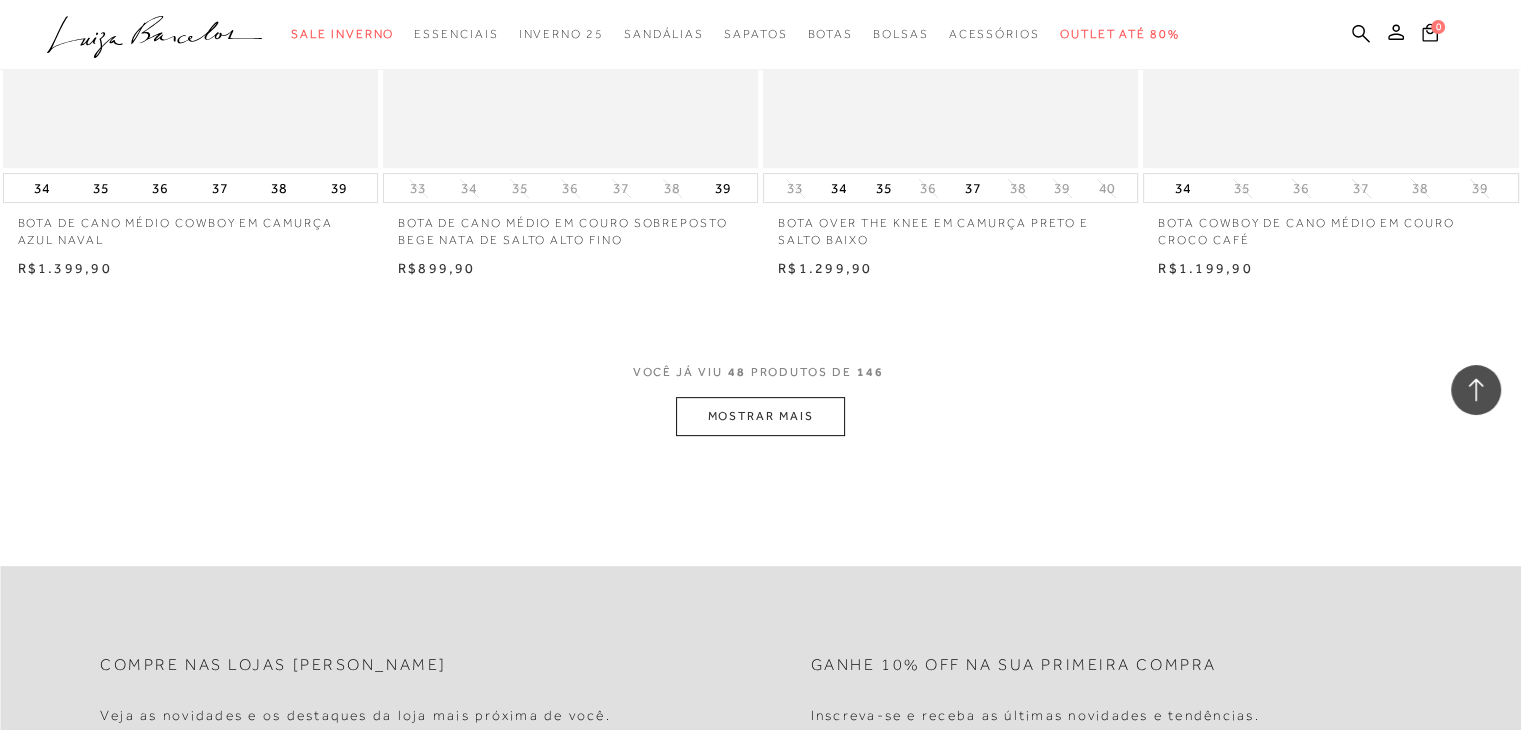 scroll, scrollTop: 8300, scrollLeft: 0, axis: vertical 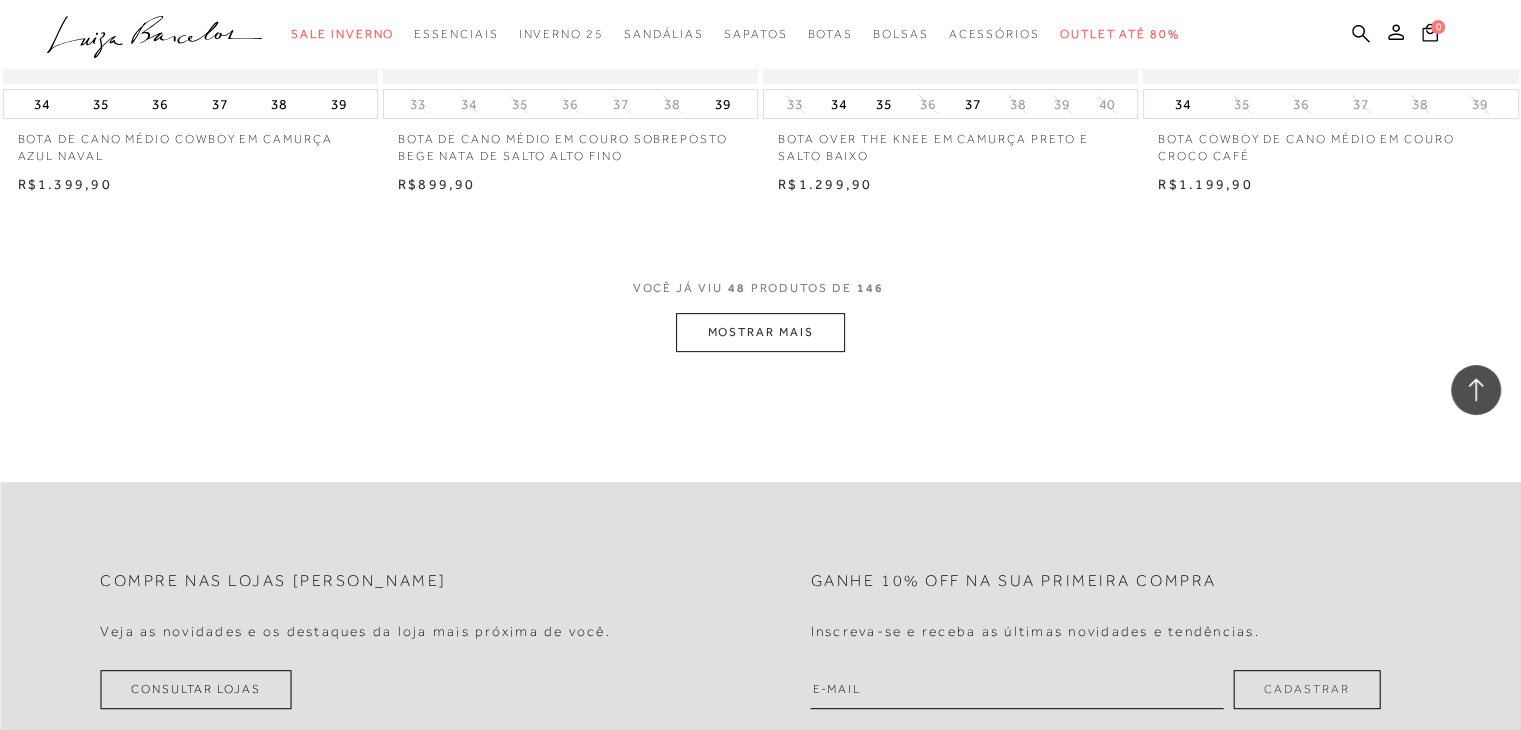 click on "MOSTRAR MAIS" at bounding box center [760, 332] 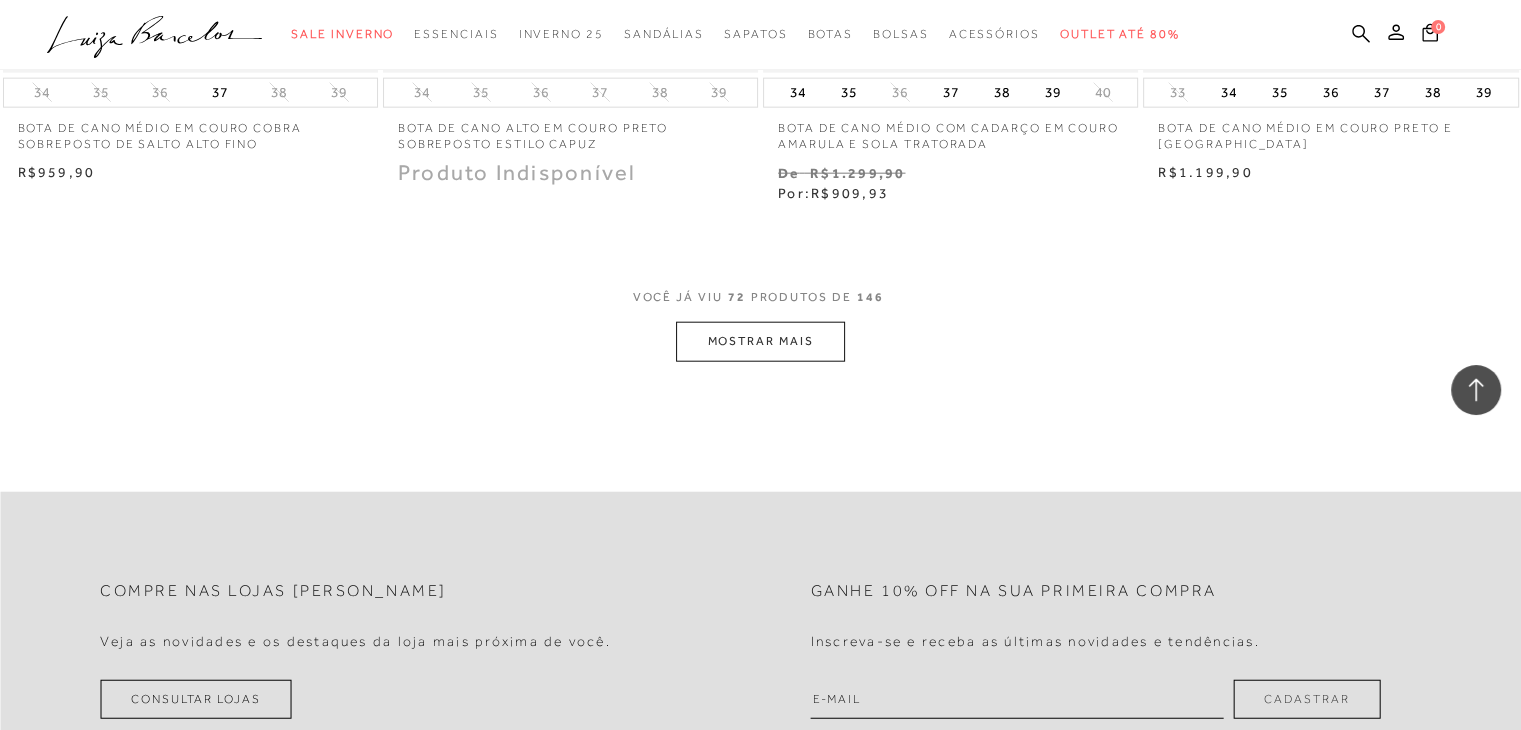 scroll, scrollTop: 12500, scrollLeft: 0, axis: vertical 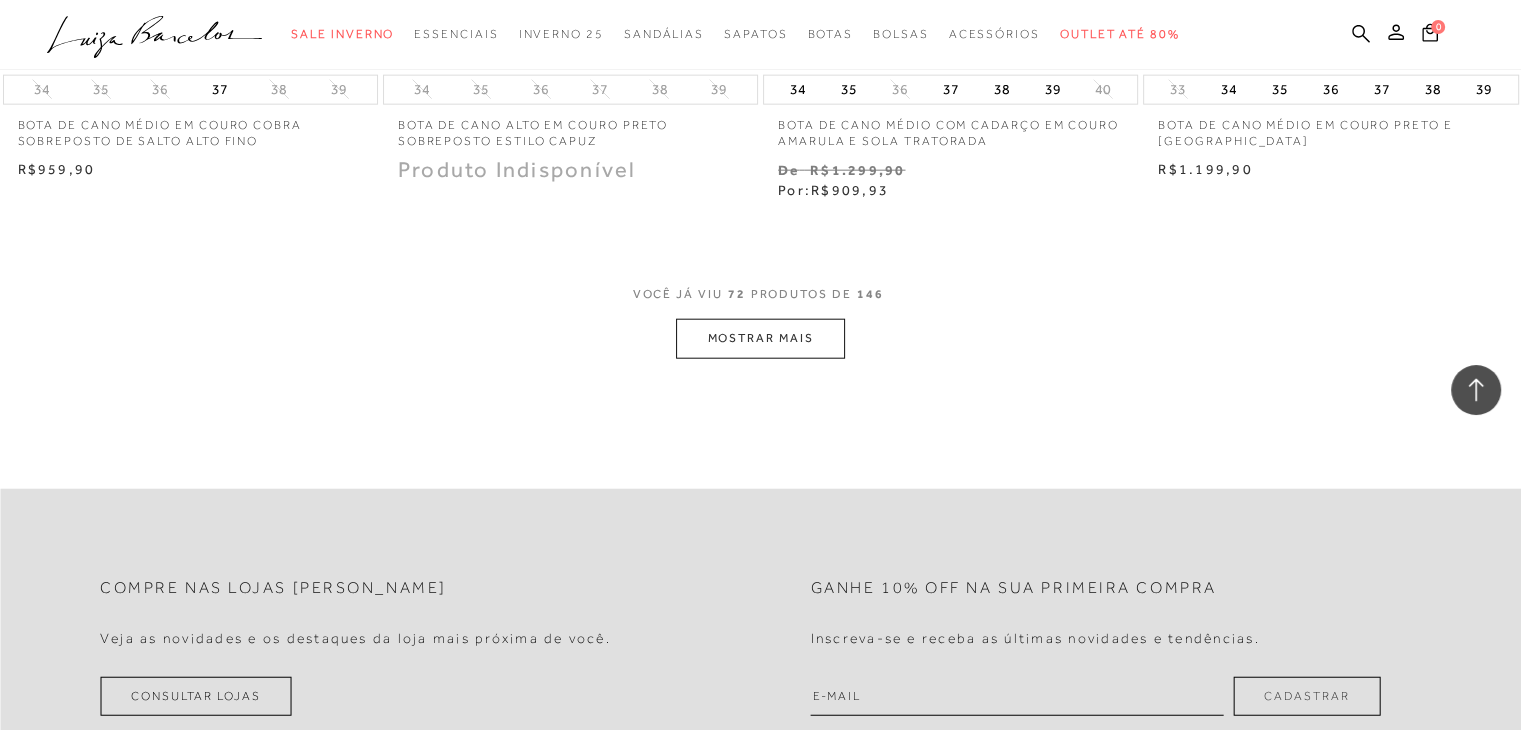 click on "MOSTRAR MAIS" at bounding box center [760, 338] 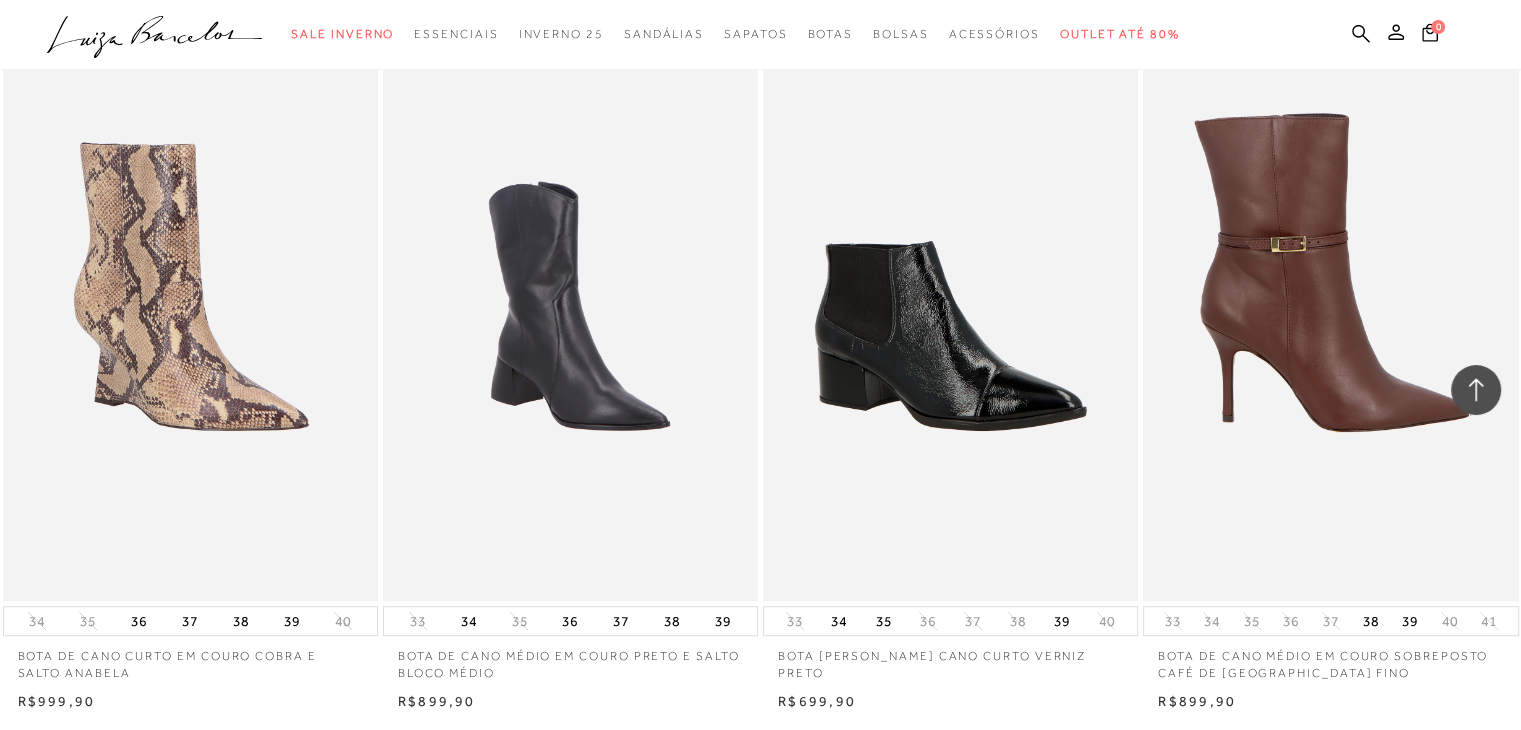 scroll, scrollTop: 16200, scrollLeft: 0, axis: vertical 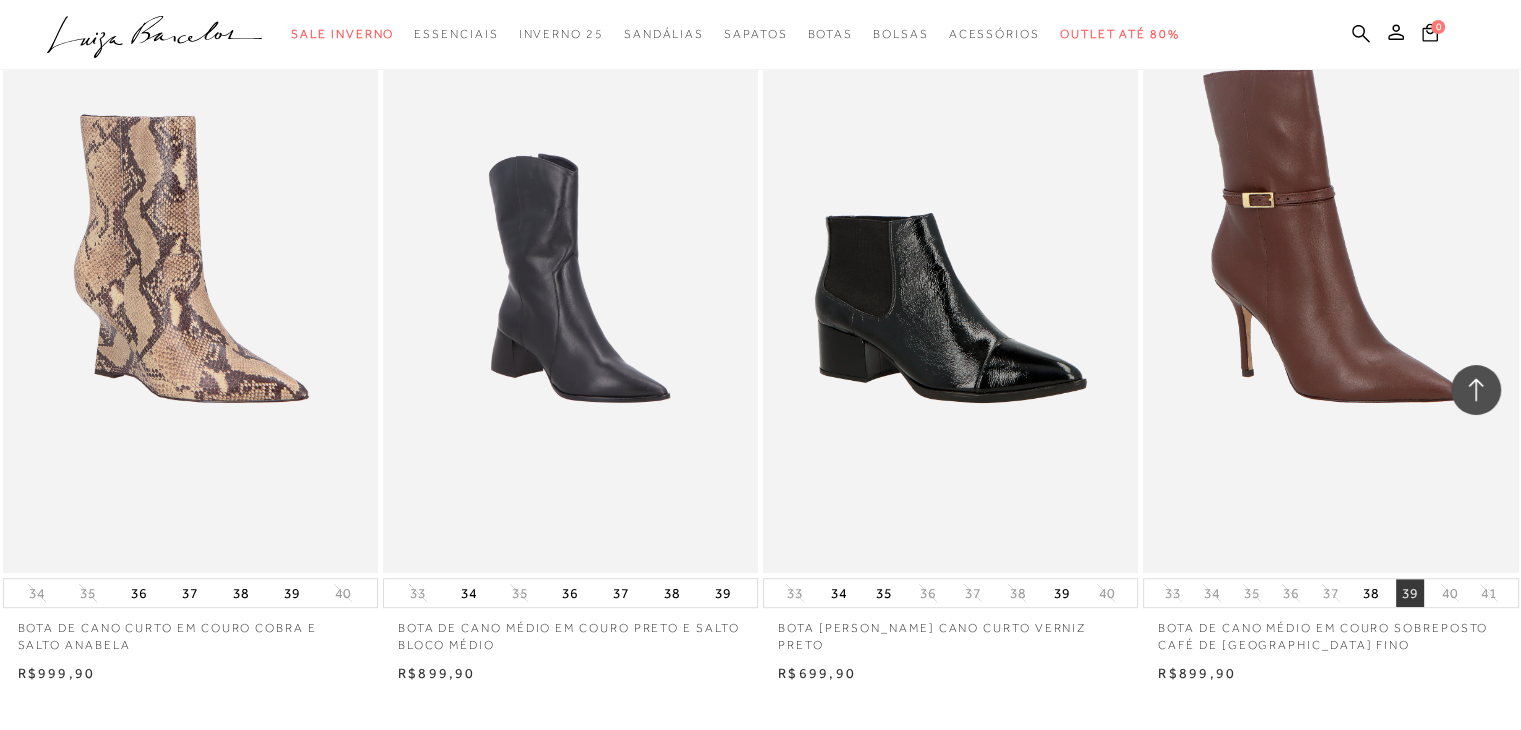 click on "39" at bounding box center [1410, 593] 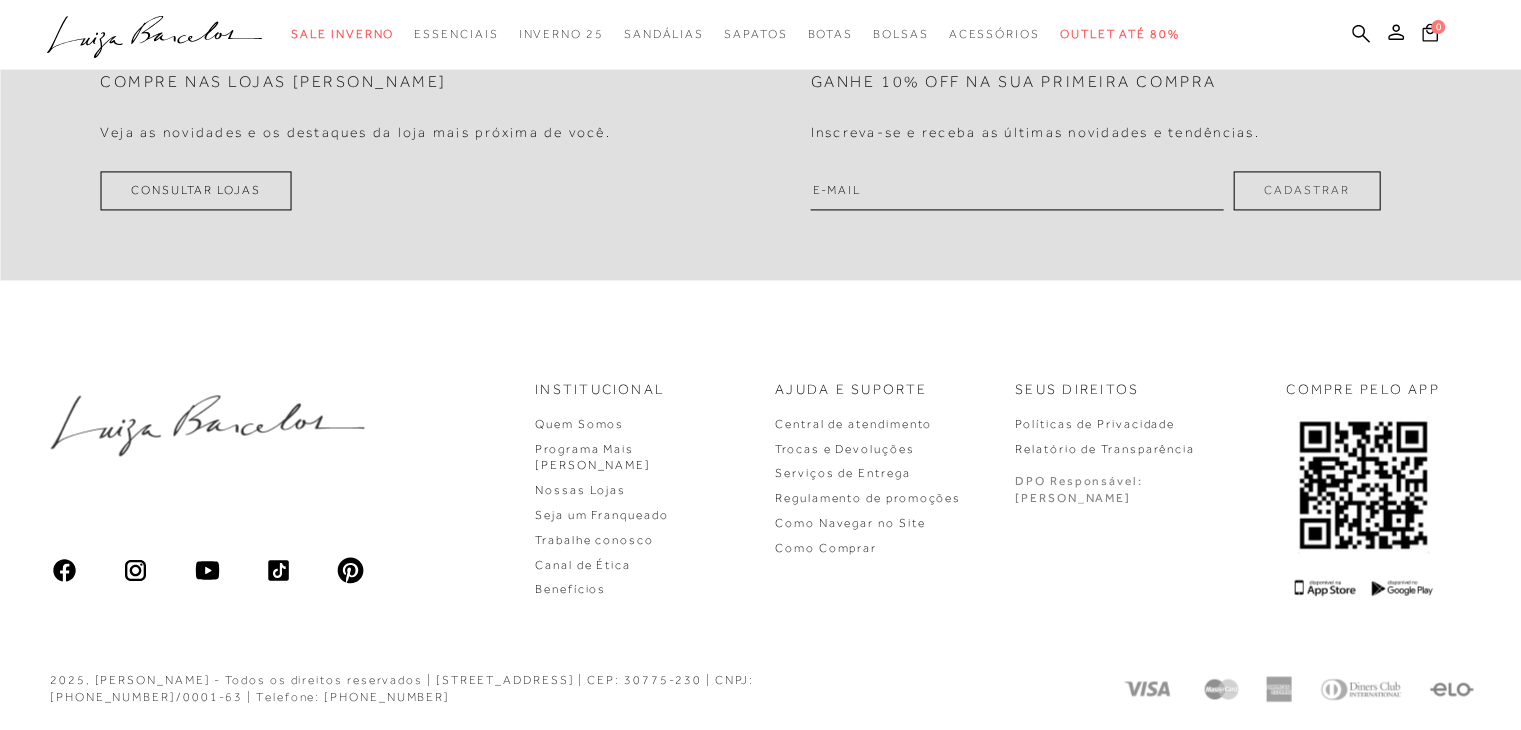 scroll, scrollTop: 0, scrollLeft: 0, axis: both 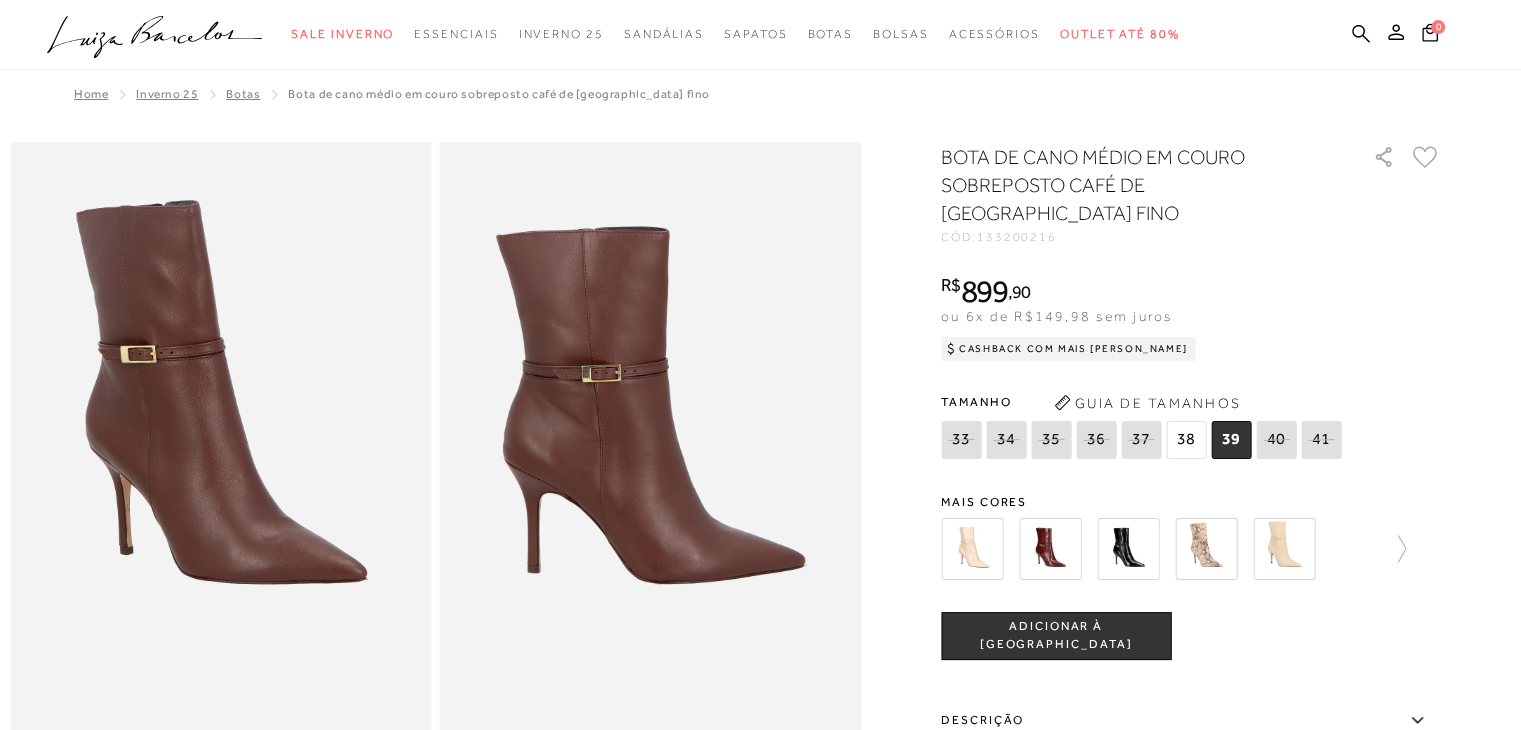 click at bounding box center [1050, 549] 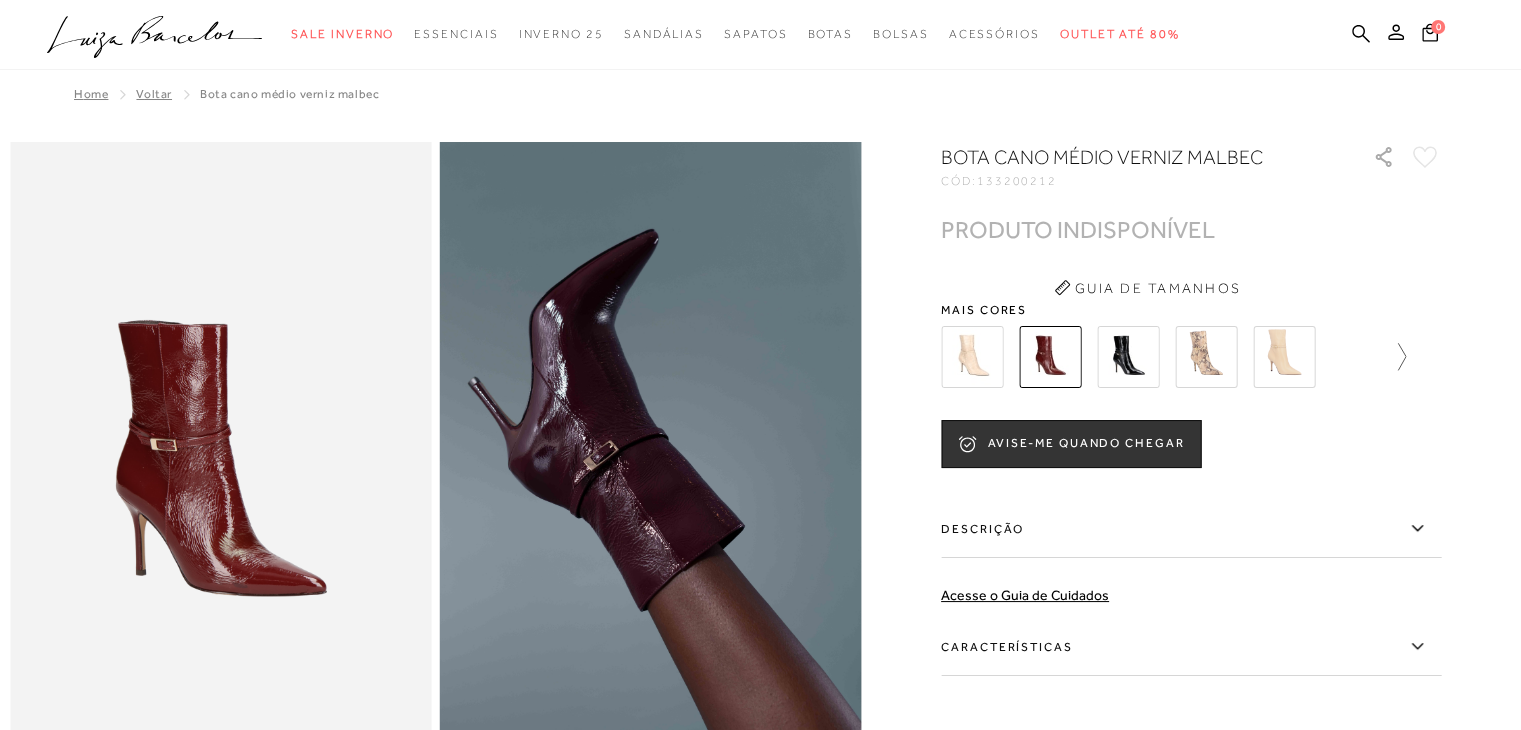 click 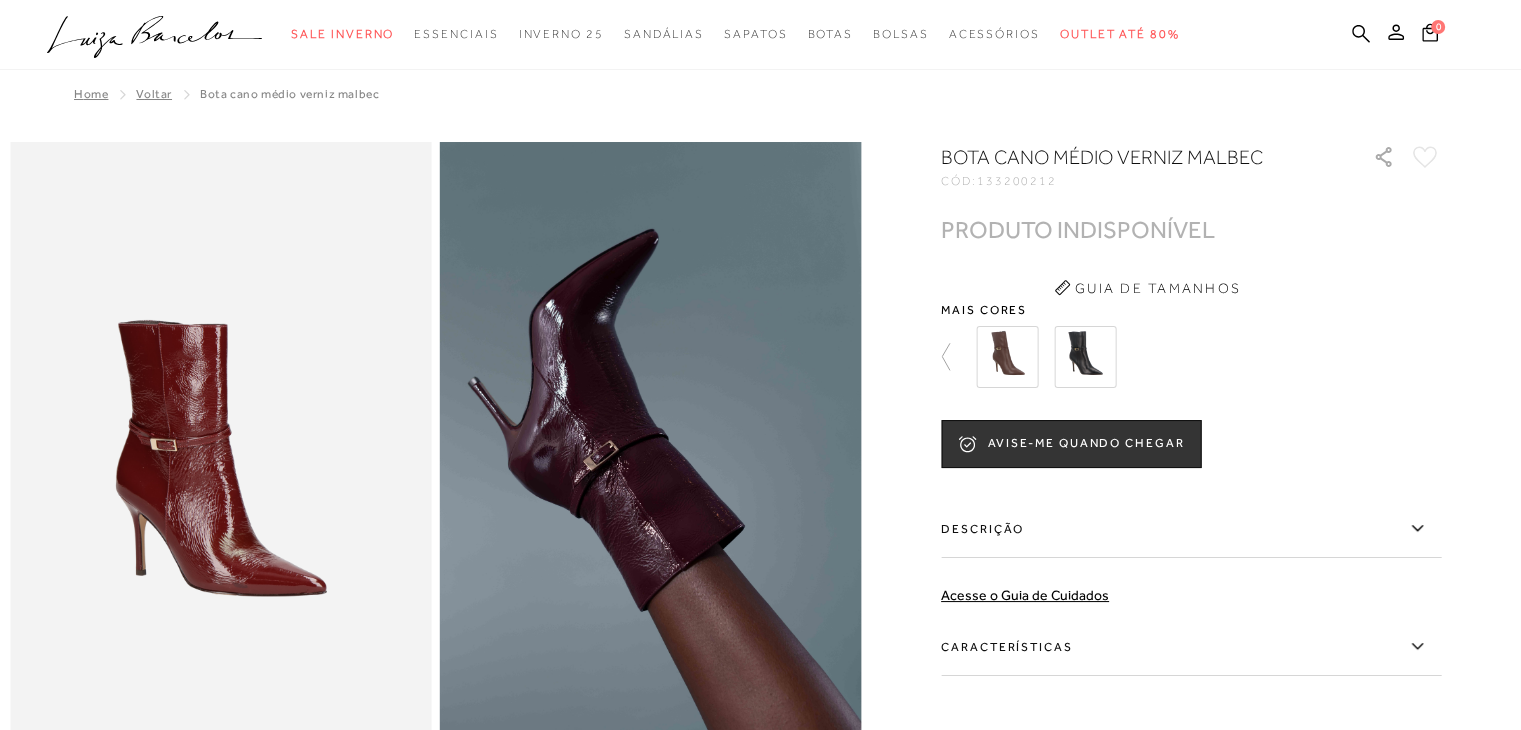 click at bounding box center (1007, 357) 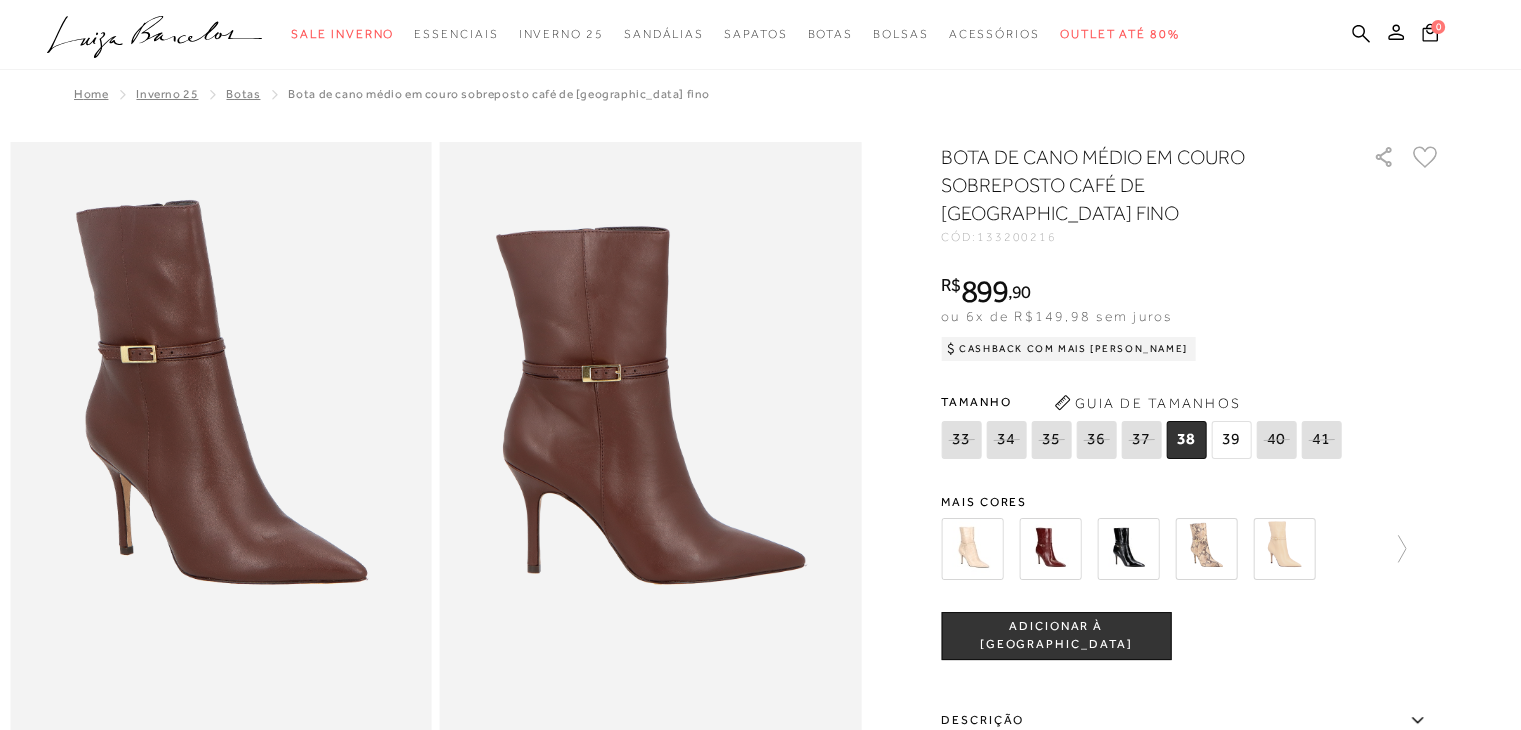 click on "39" at bounding box center (1231, 440) 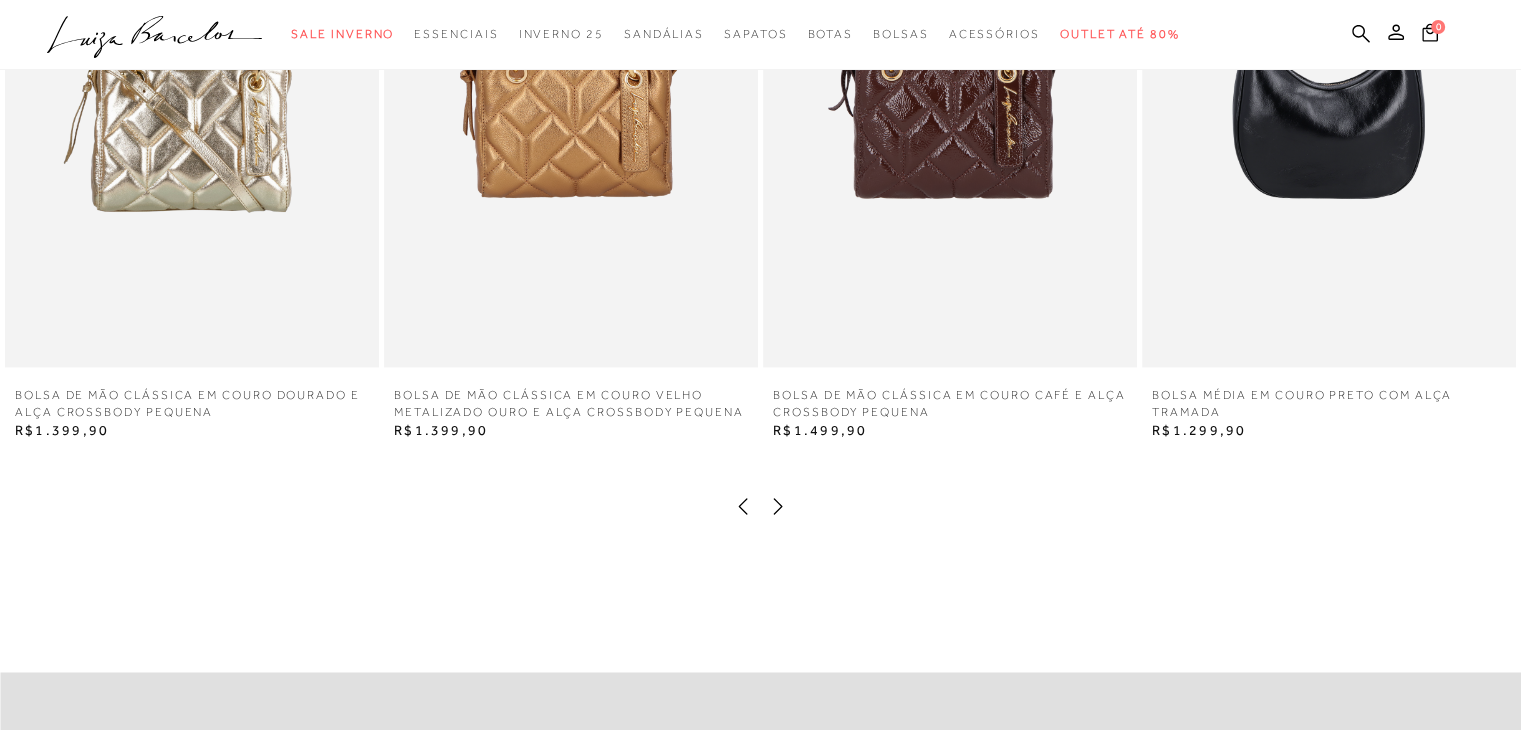 scroll, scrollTop: 3100, scrollLeft: 0, axis: vertical 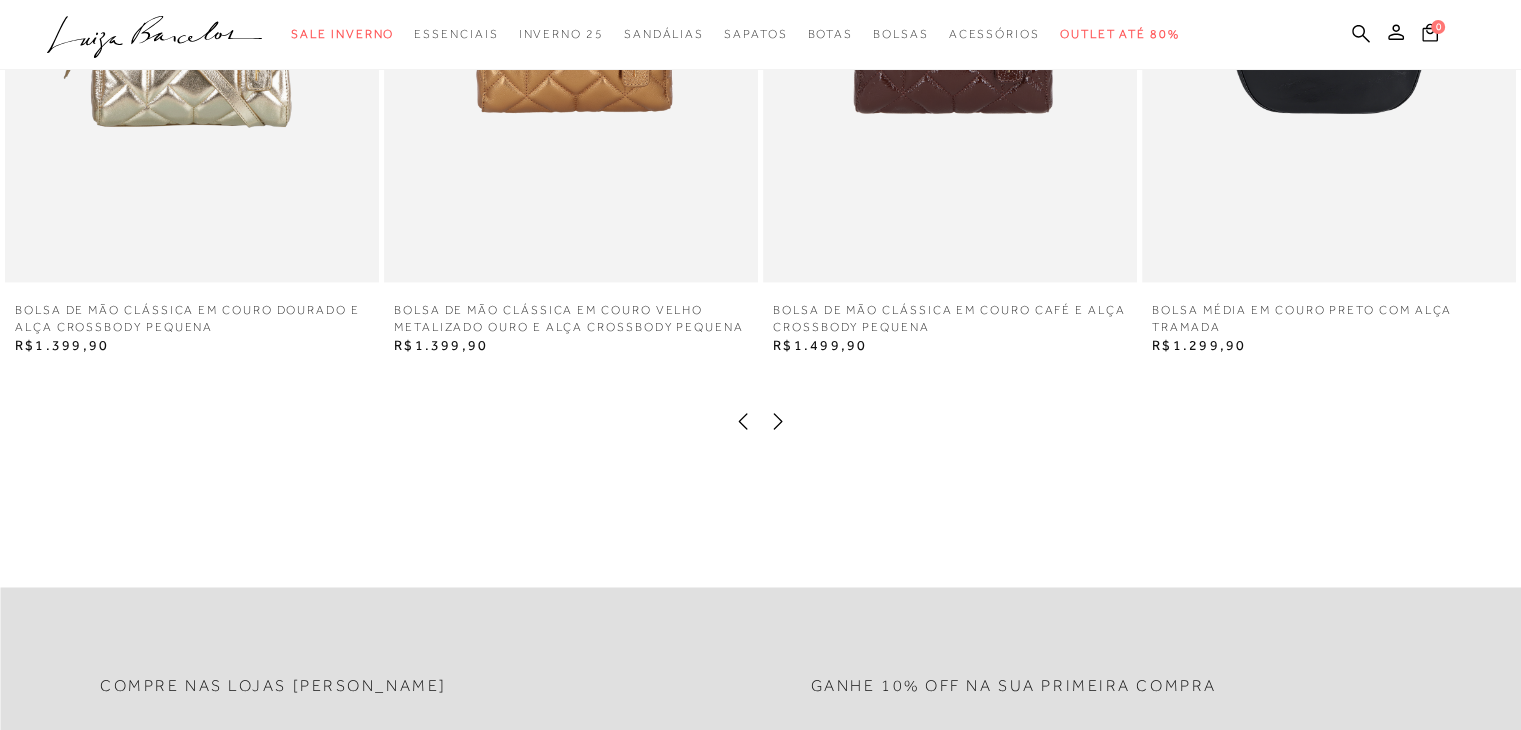click at bounding box center [760, 424] 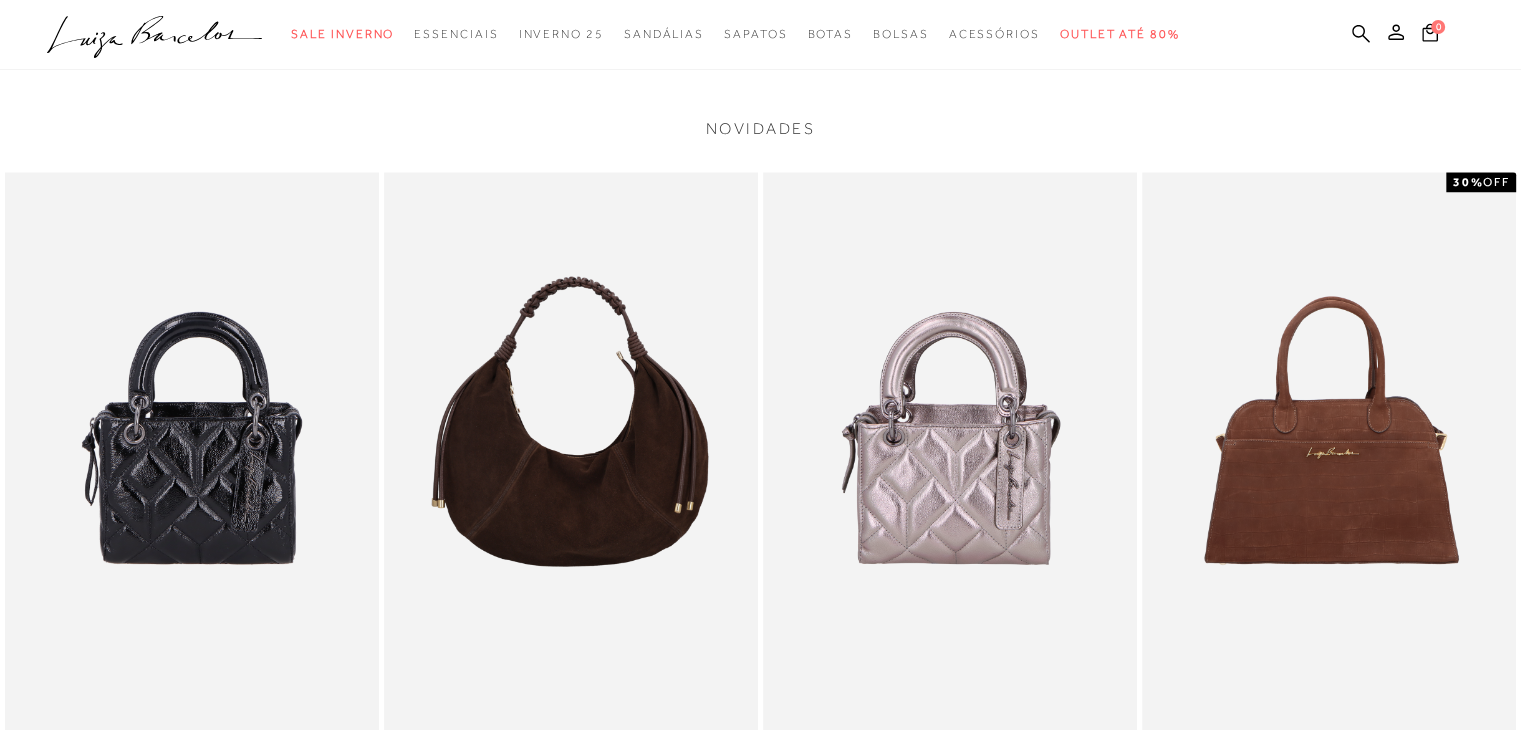scroll, scrollTop: 2600, scrollLeft: 0, axis: vertical 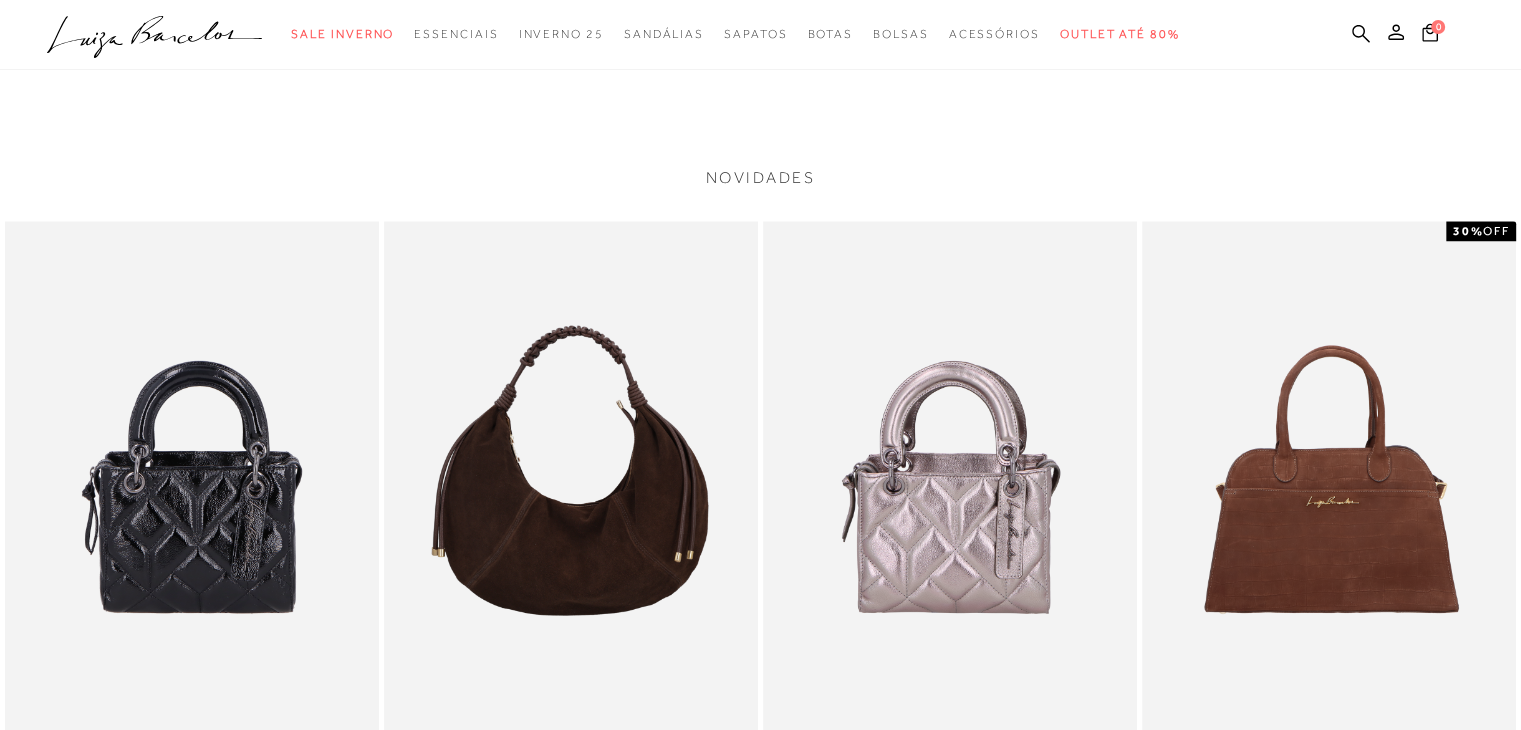click on ".a{fill-rule:evenodd;}" 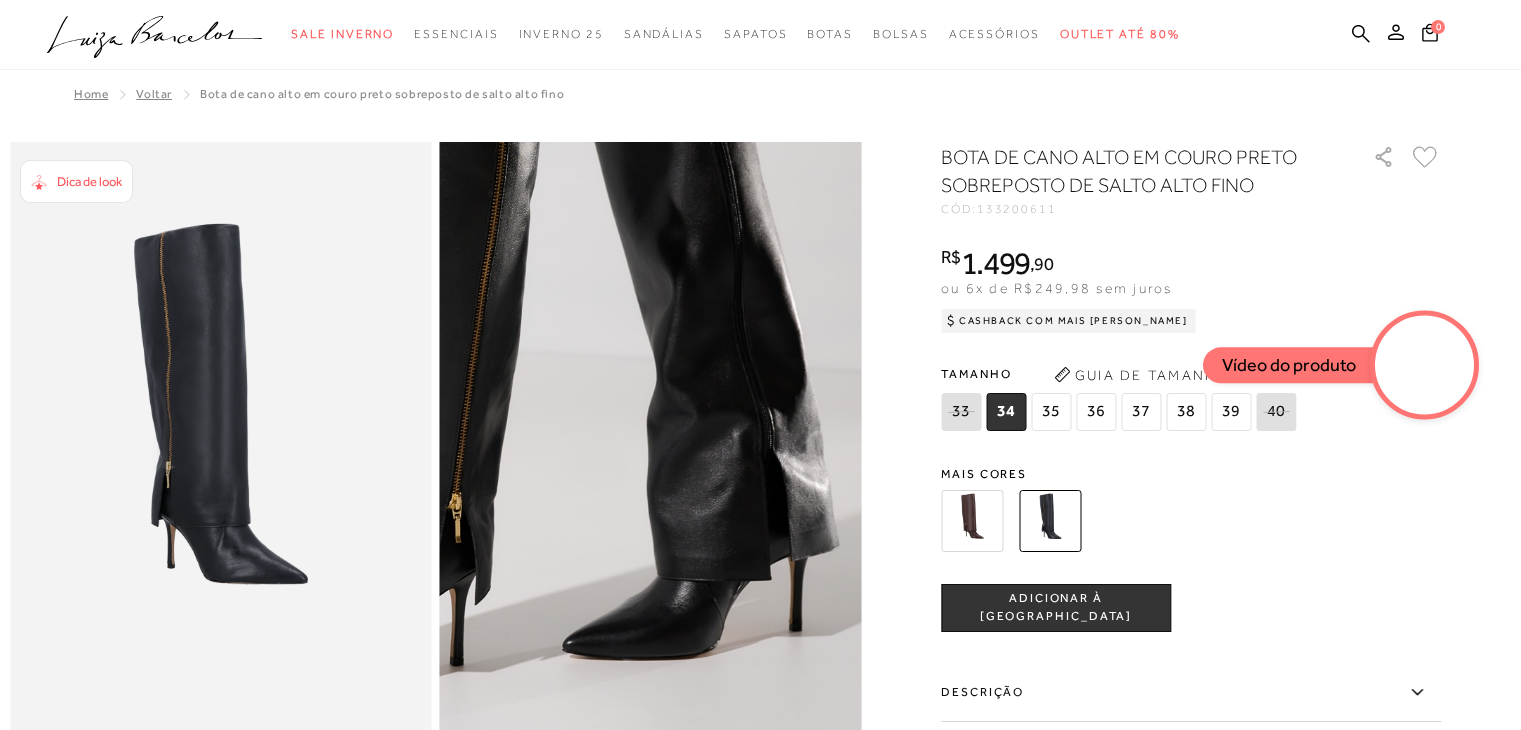 scroll, scrollTop: 100, scrollLeft: 0, axis: vertical 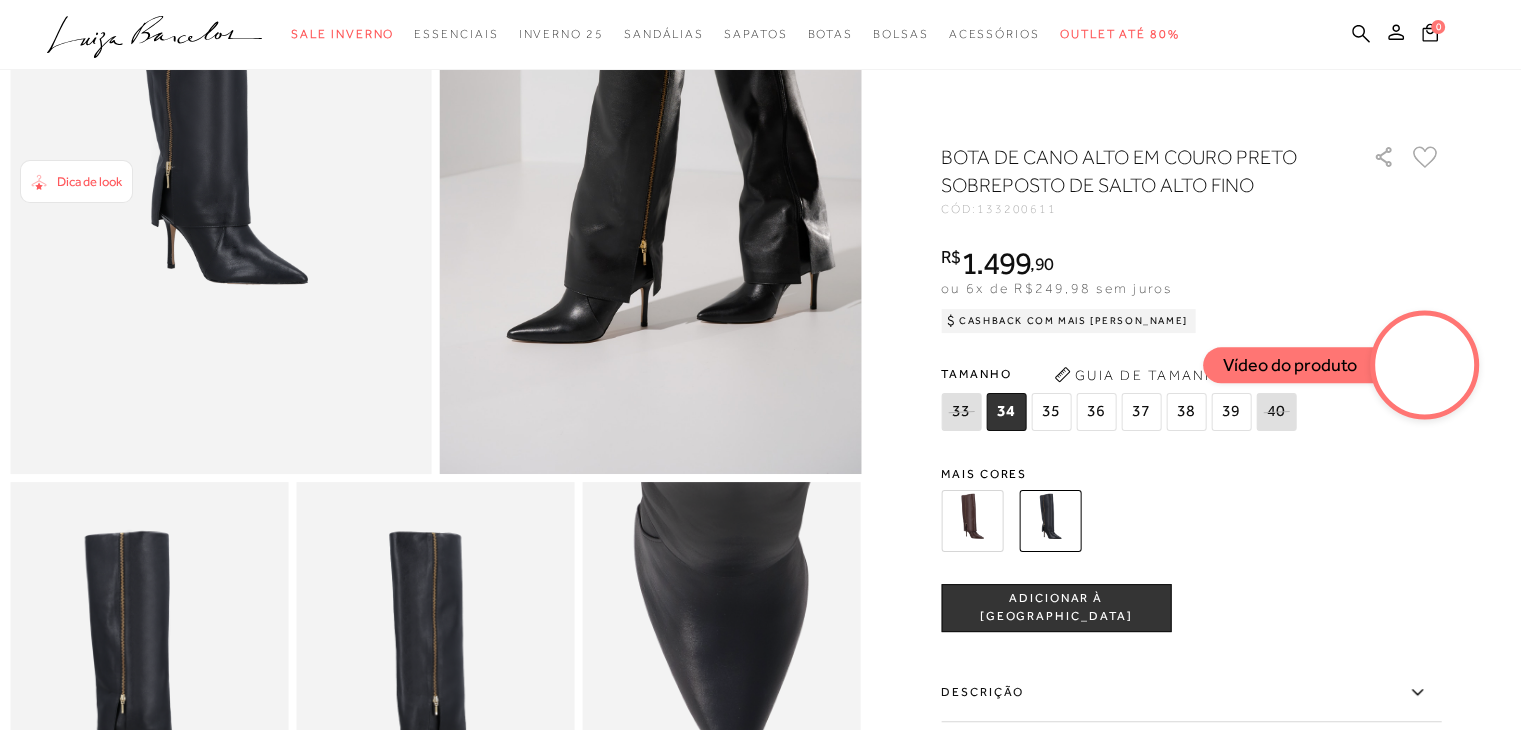 click at bounding box center (972, 521) 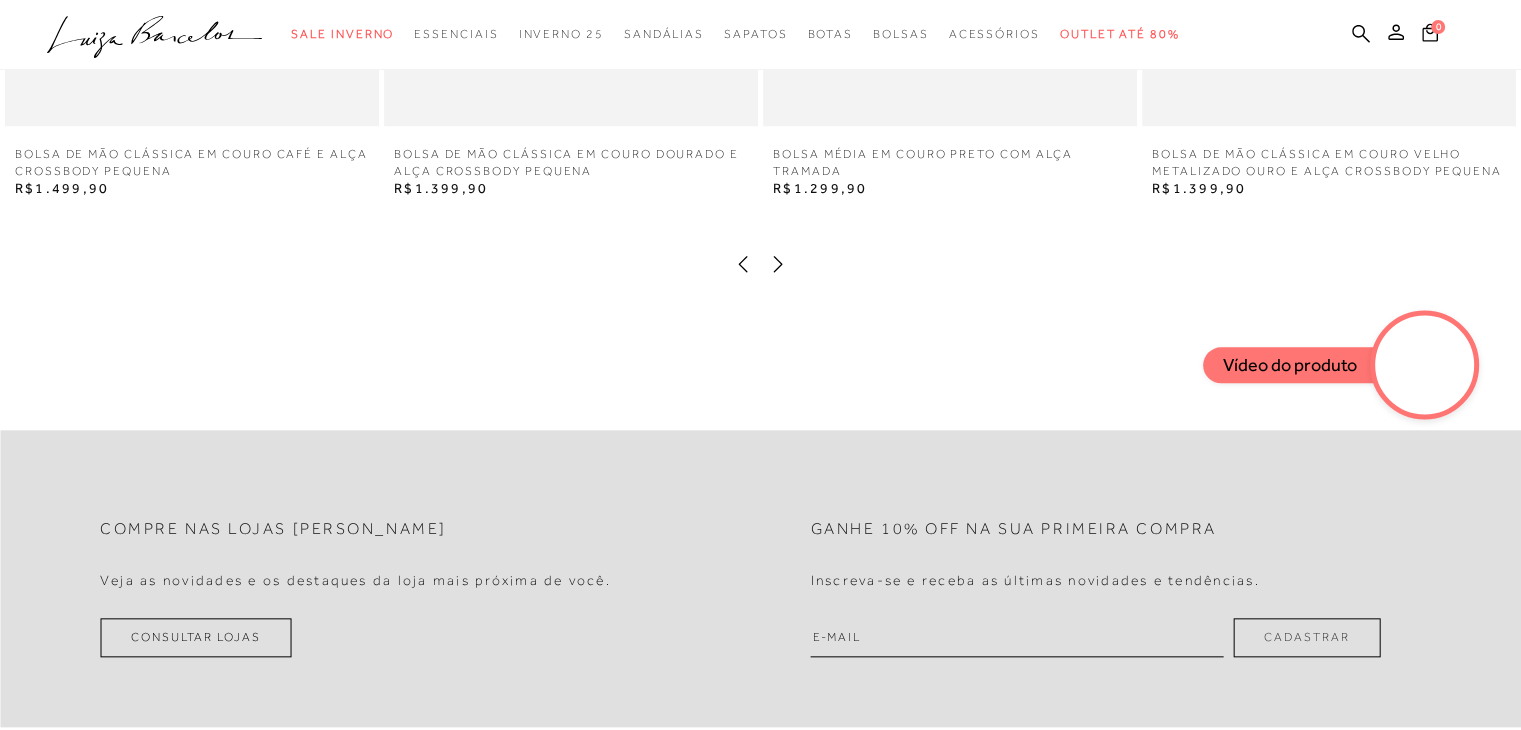 scroll, scrollTop: 2000, scrollLeft: 0, axis: vertical 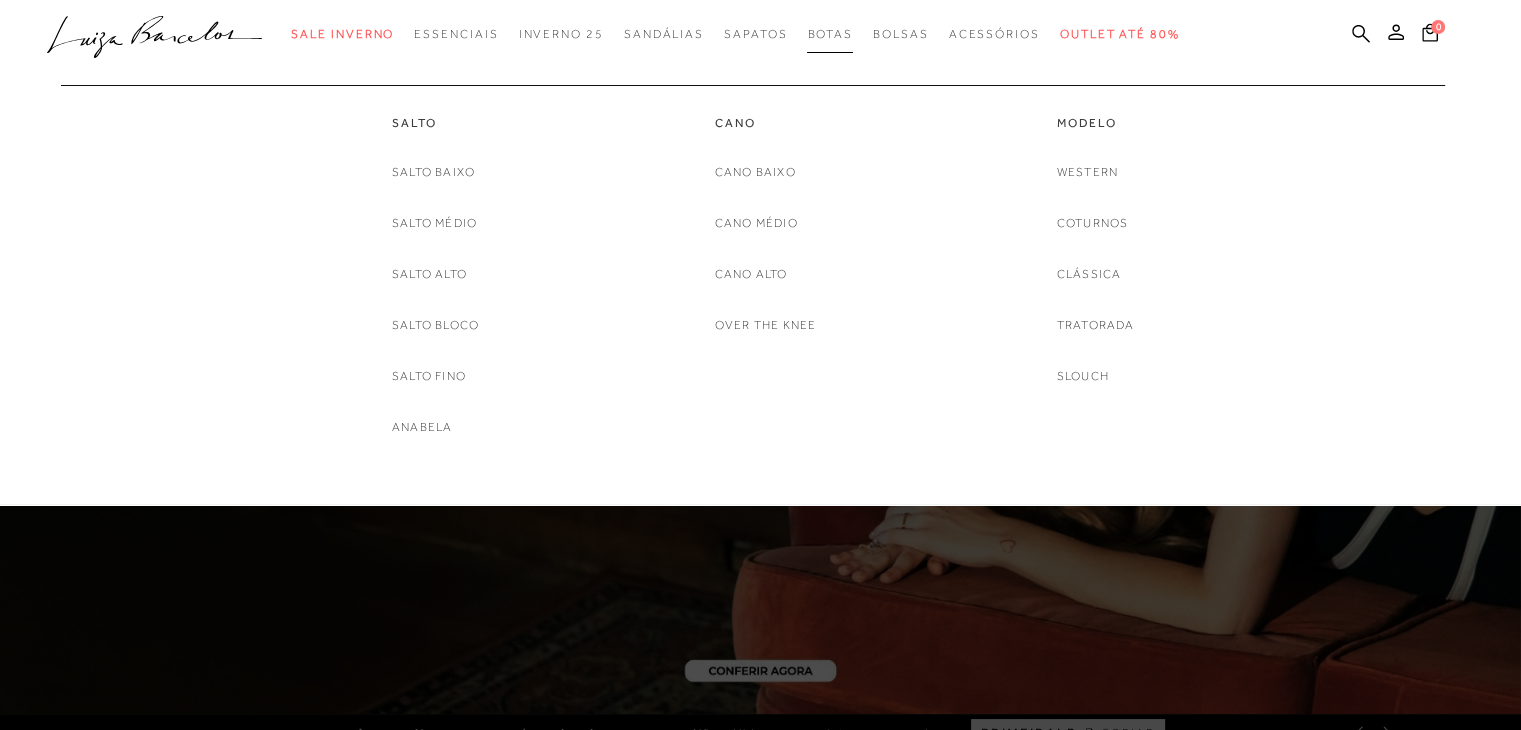 click on "Botas" at bounding box center (830, 34) 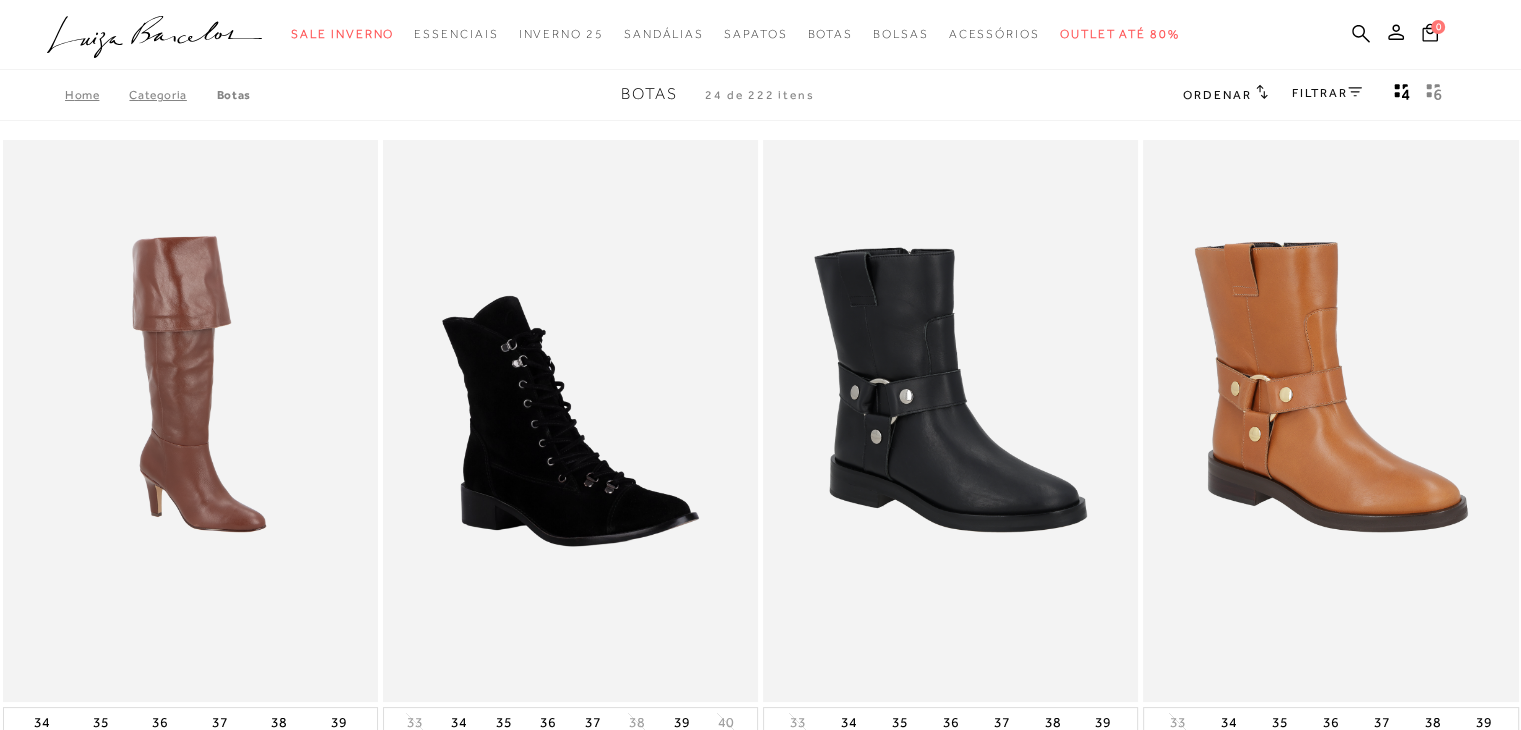 click 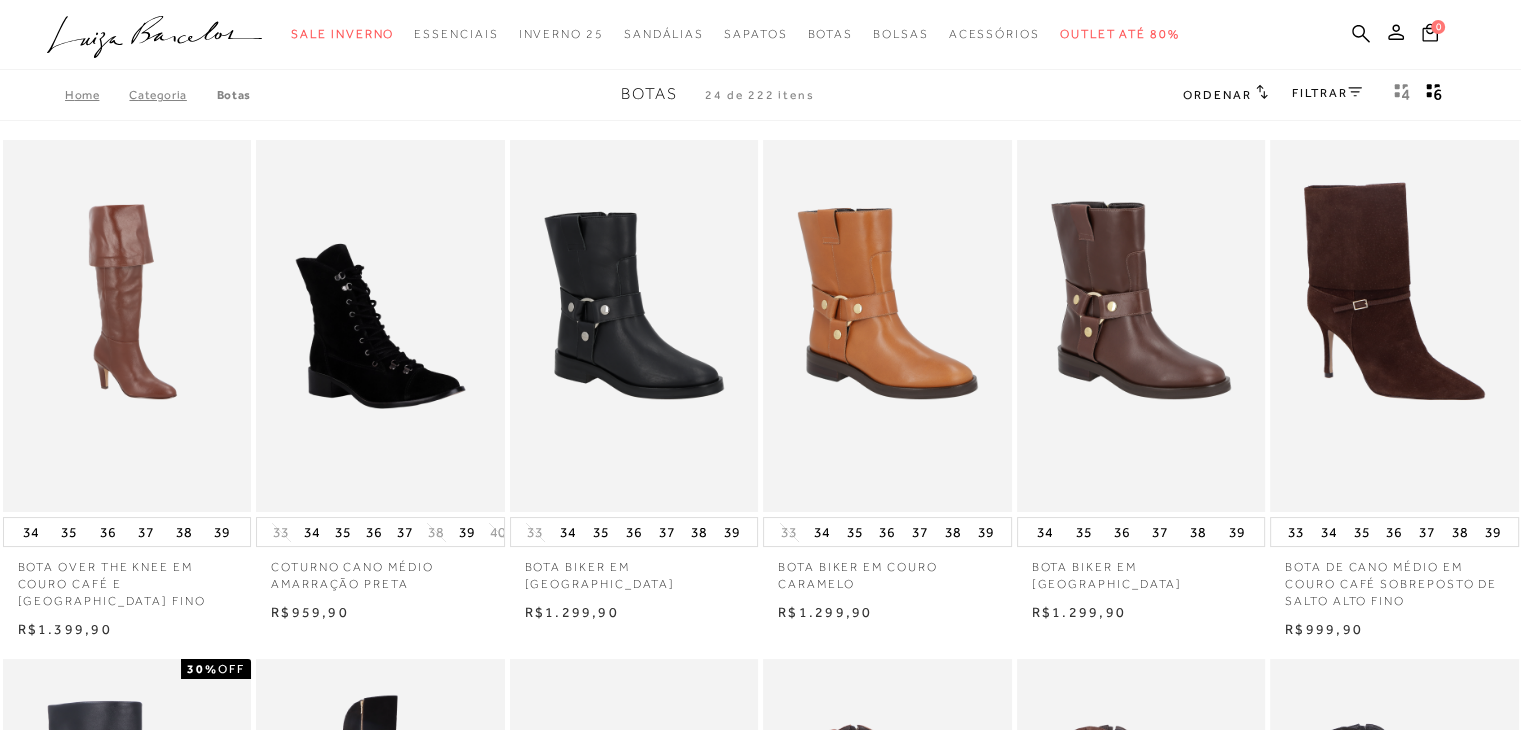 click on "FILTRAR" at bounding box center (1327, 93) 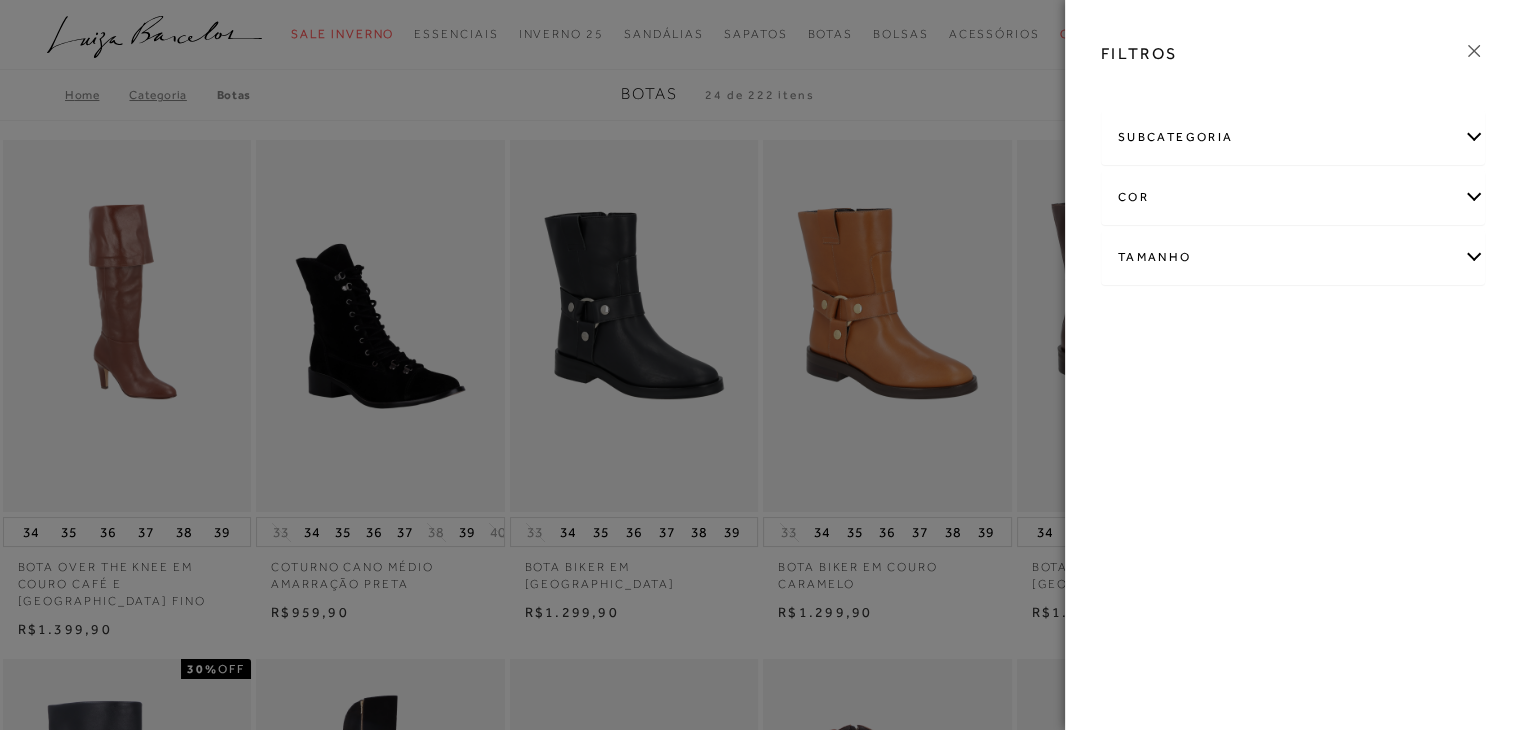 click on "Tamanho" at bounding box center (1293, 257) 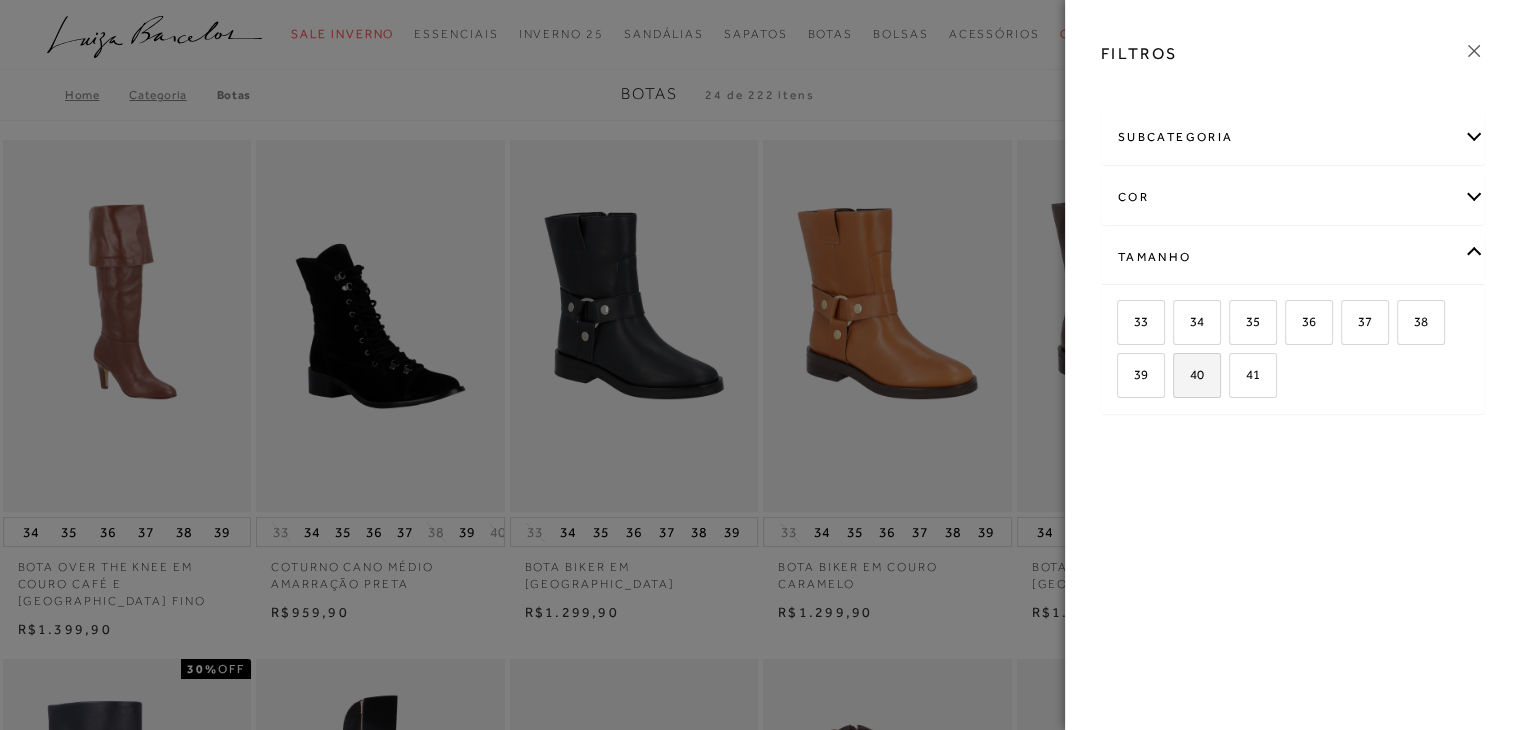 click on "40" at bounding box center [1189, 374] 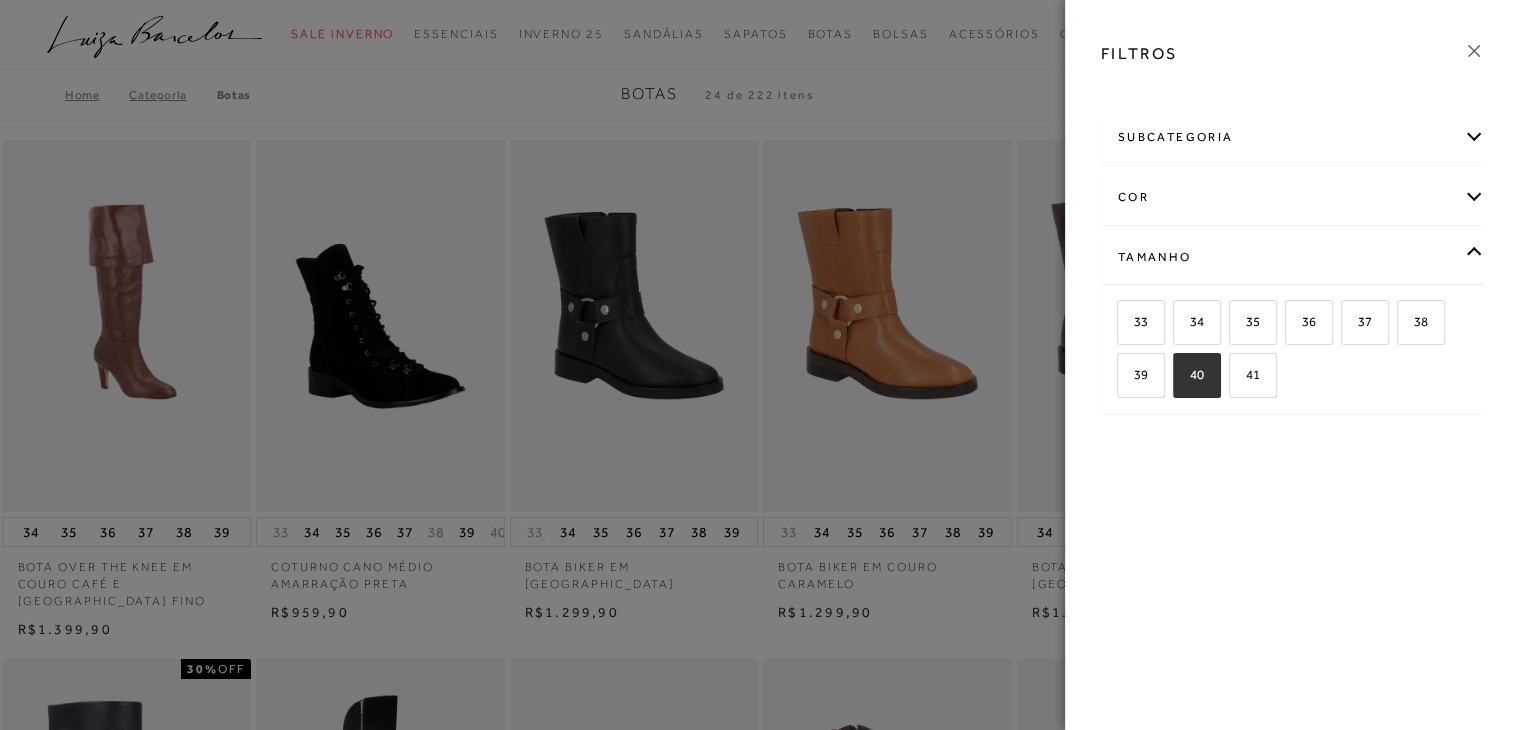 checkbox on "true" 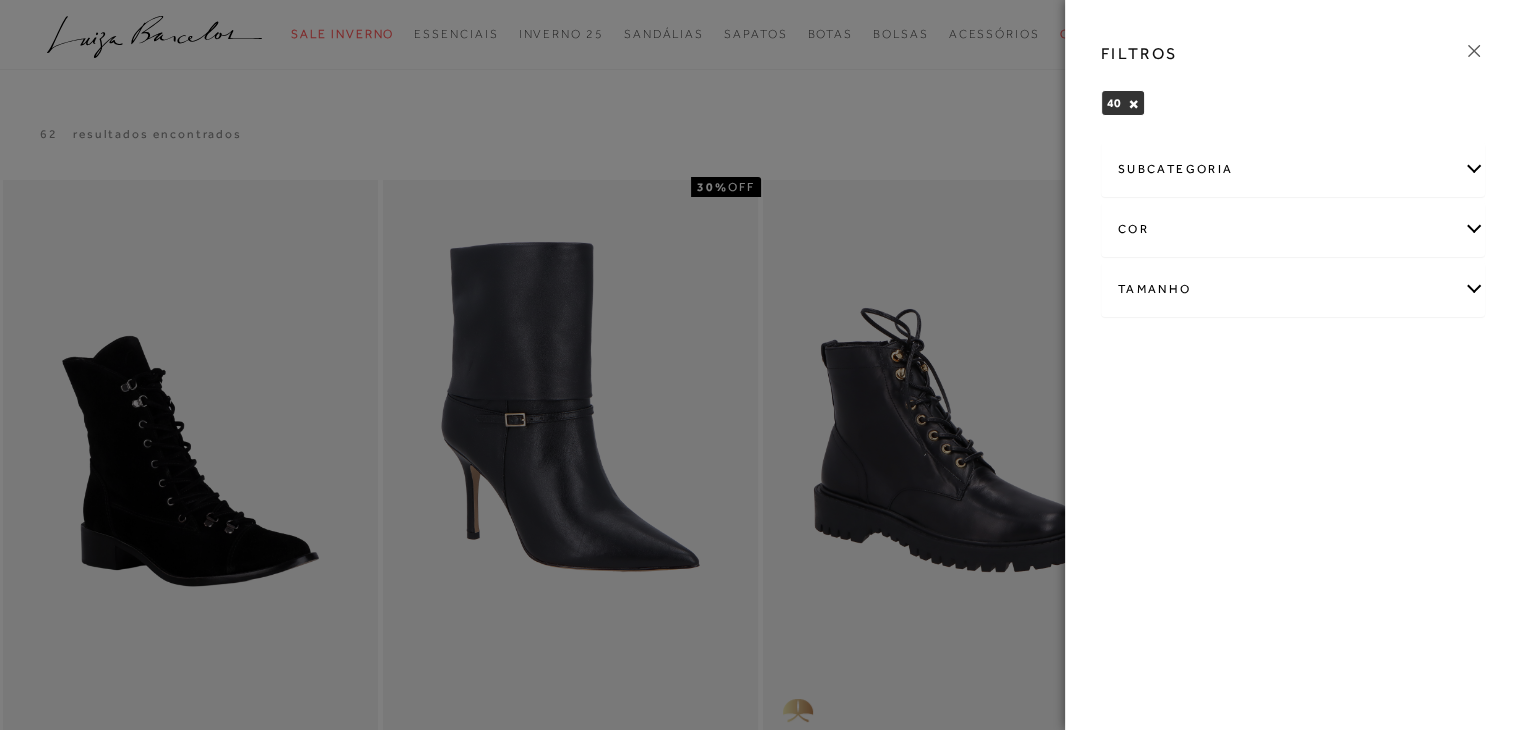 click 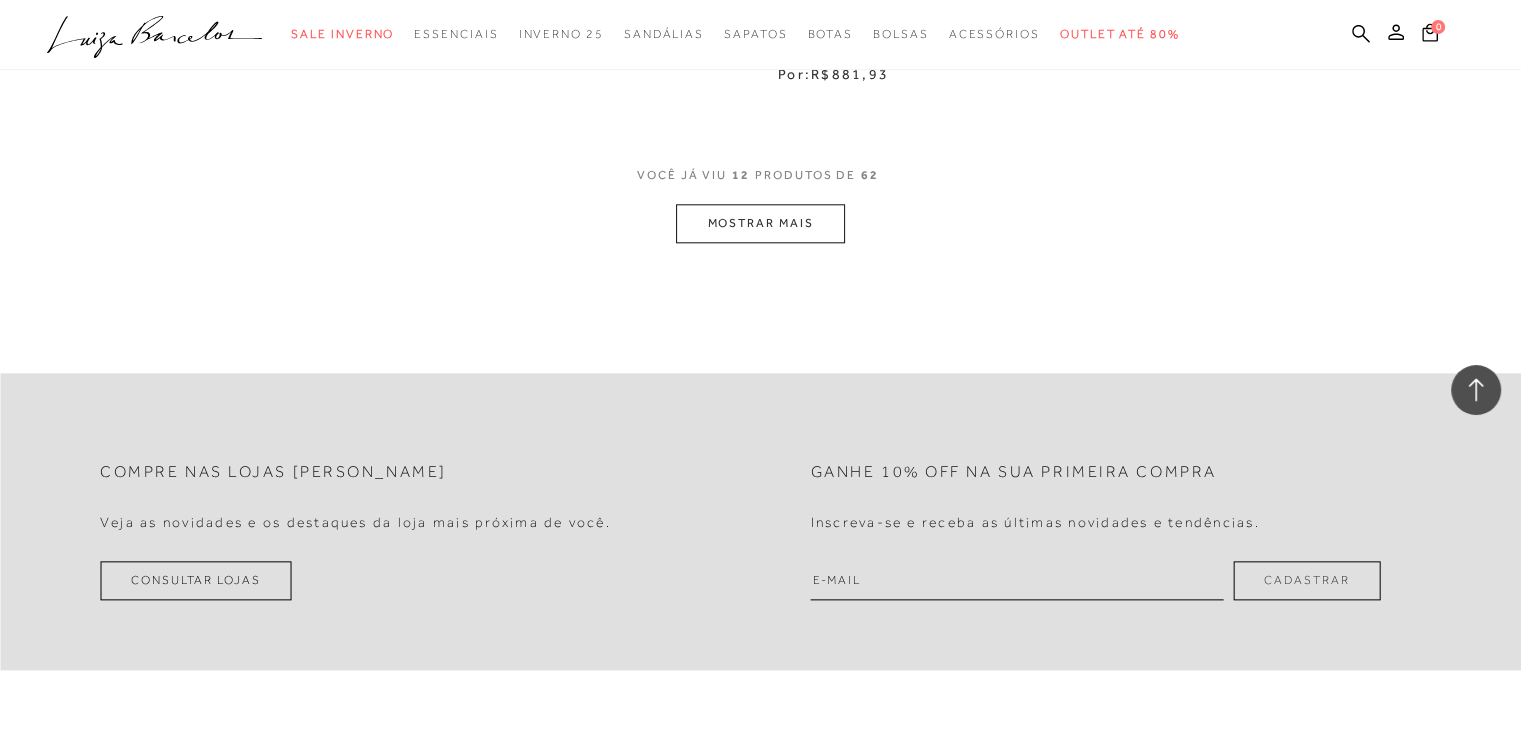 scroll, scrollTop: 2200, scrollLeft: 0, axis: vertical 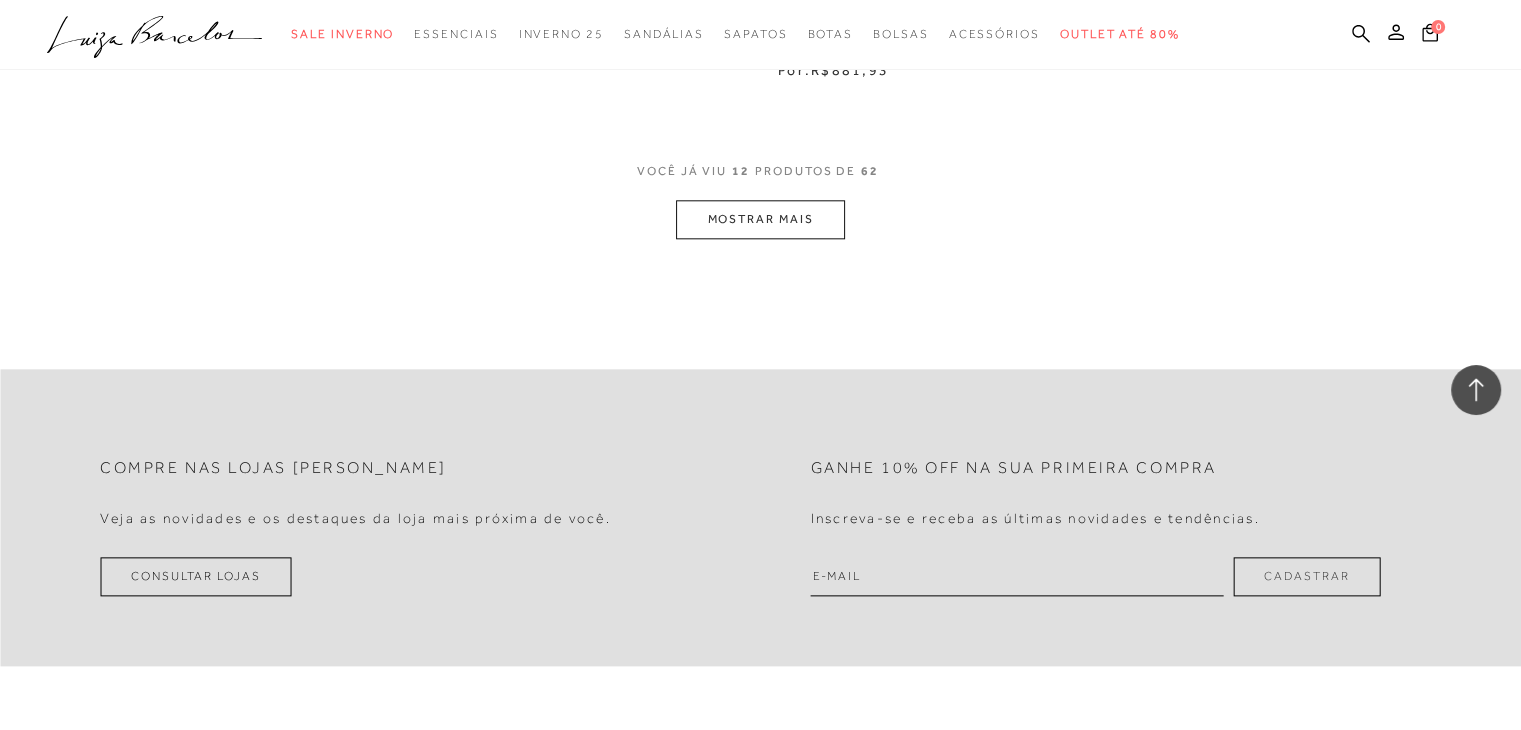 drag, startPoint x: 795, startPoint y: 241, endPoint x: 785, endPoint y: 232, distance: 13.453624 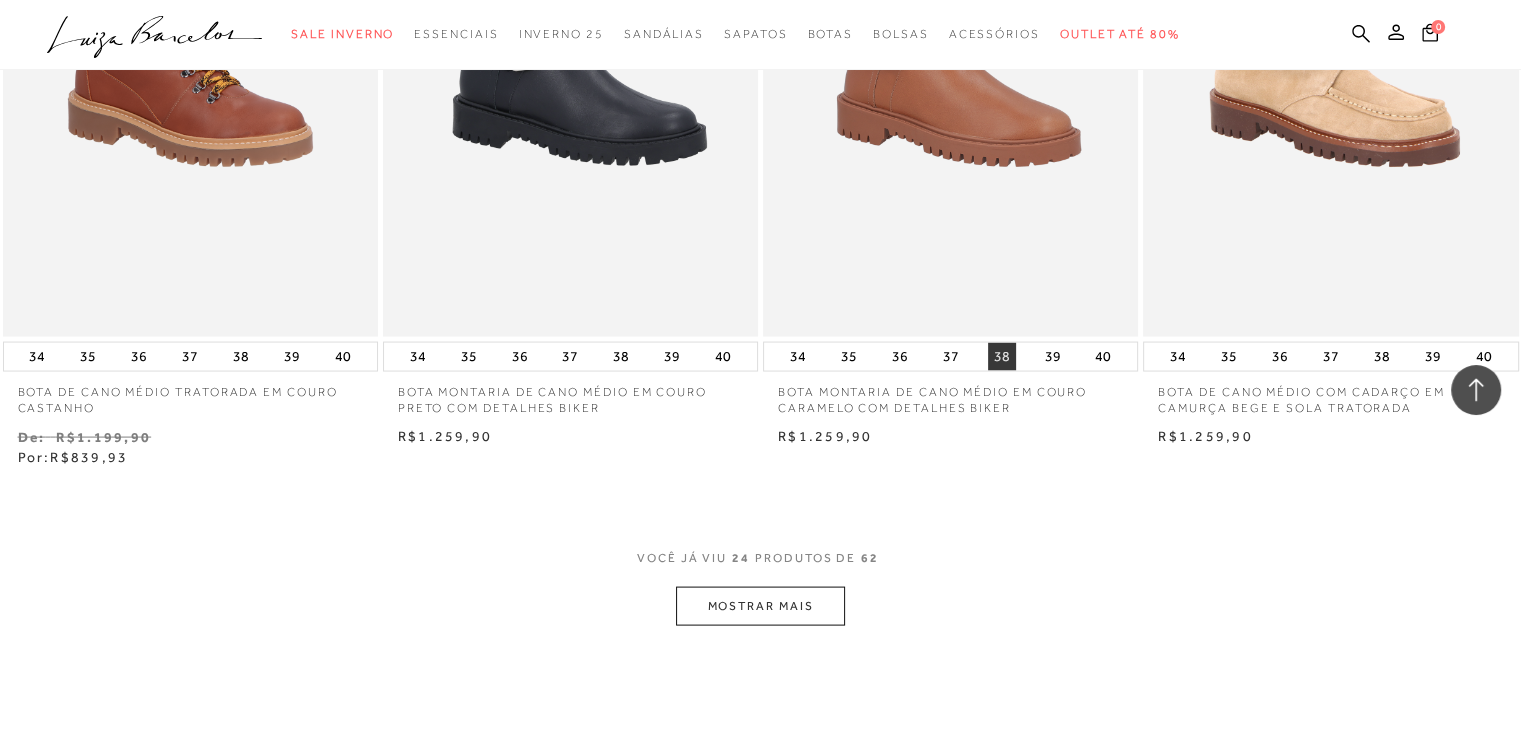 scroll, scrollTop: 4000, scrollLeft: 0, axis: vertical 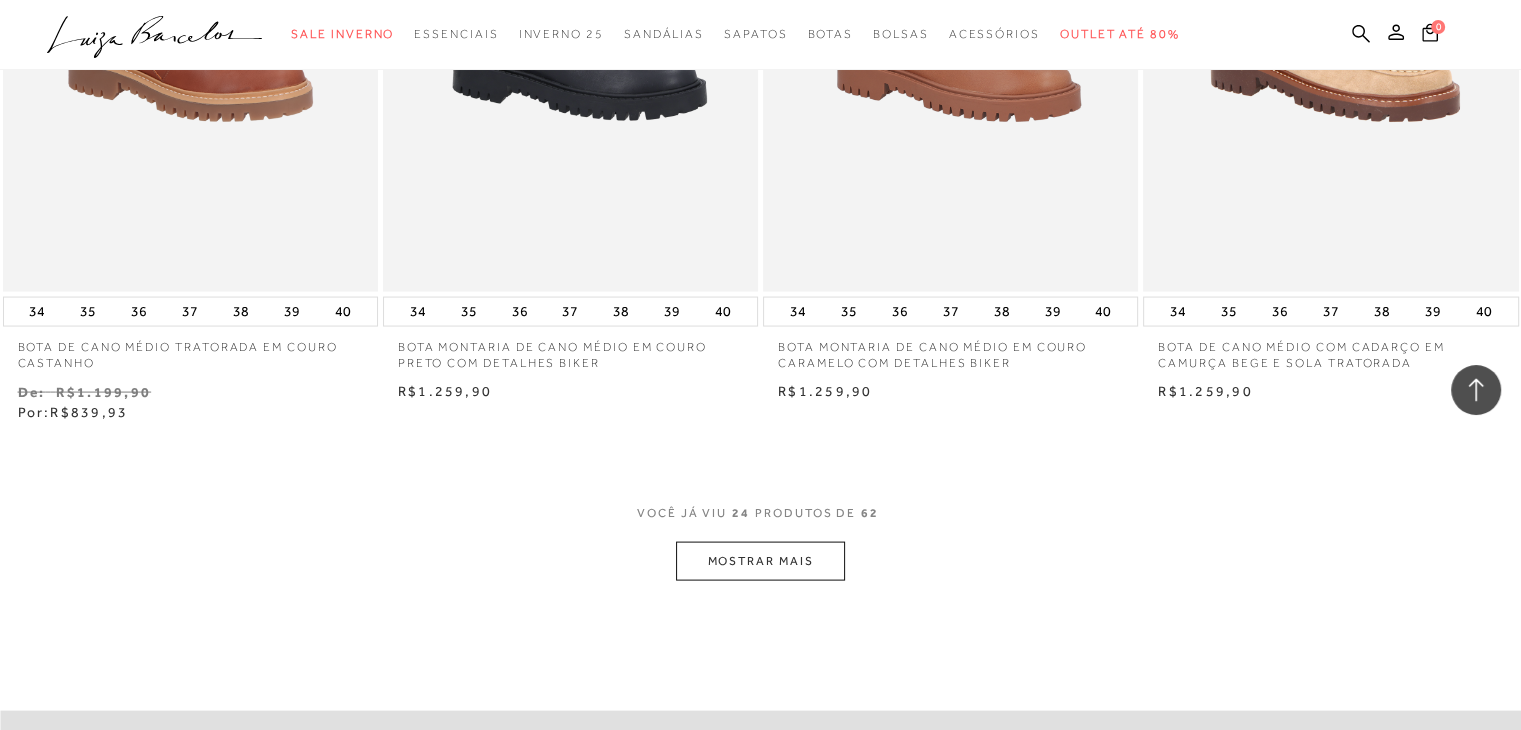 click on "MOSTRAR MAIS" at bounding box center (760, 561) 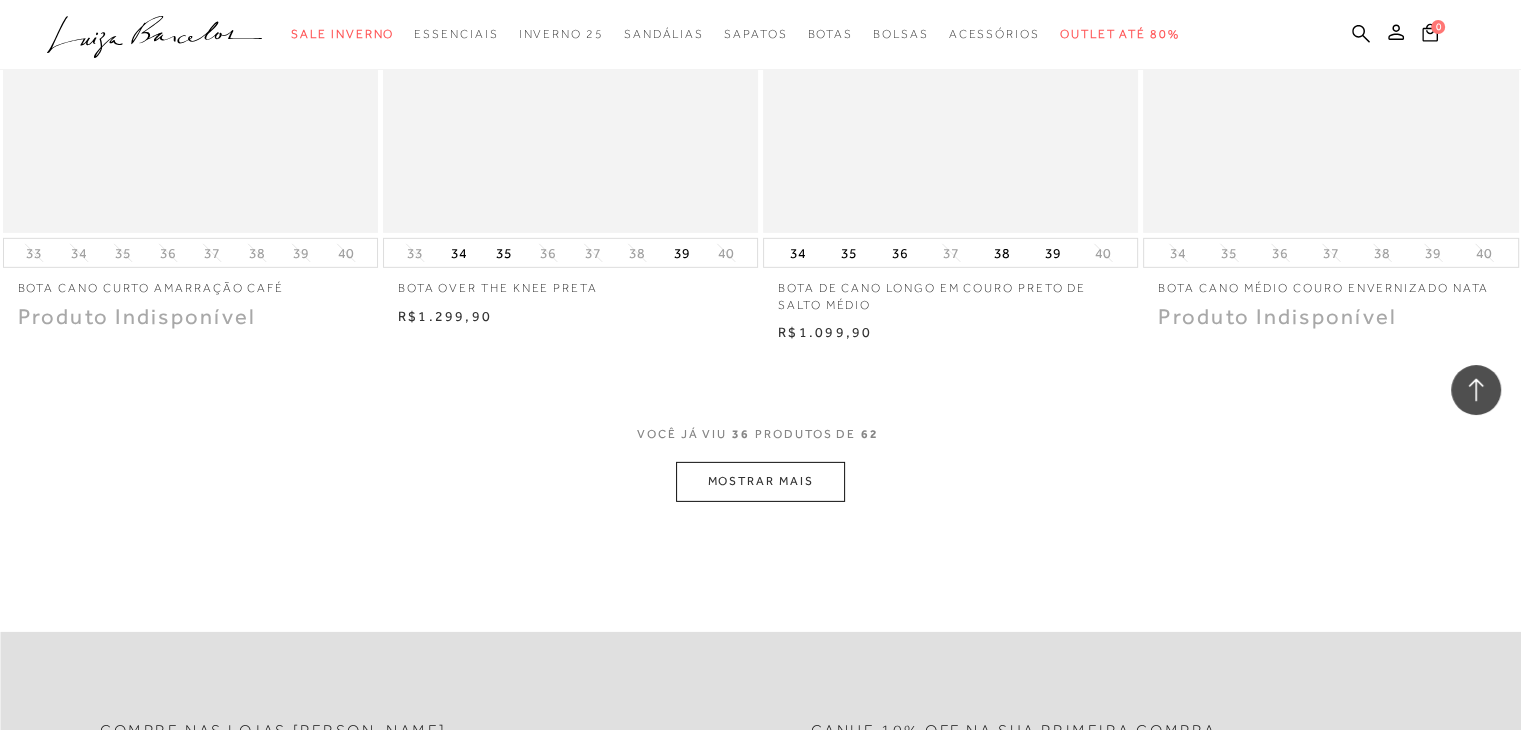 scroll, scrollTop: 6200, scrollLeft: 0, axis: vertical 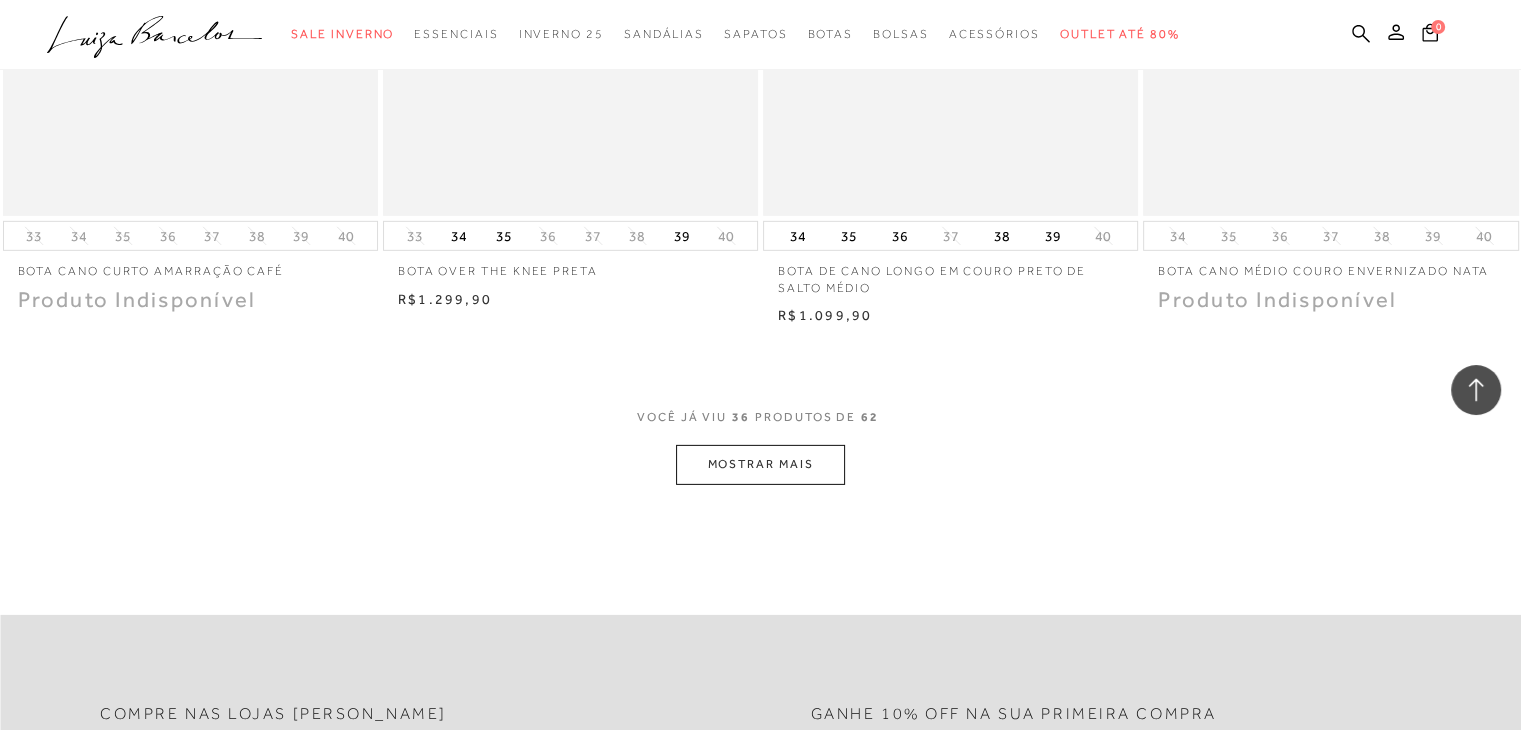 click on "MOSTRAR MAIS" at bounding box center (760, 464) 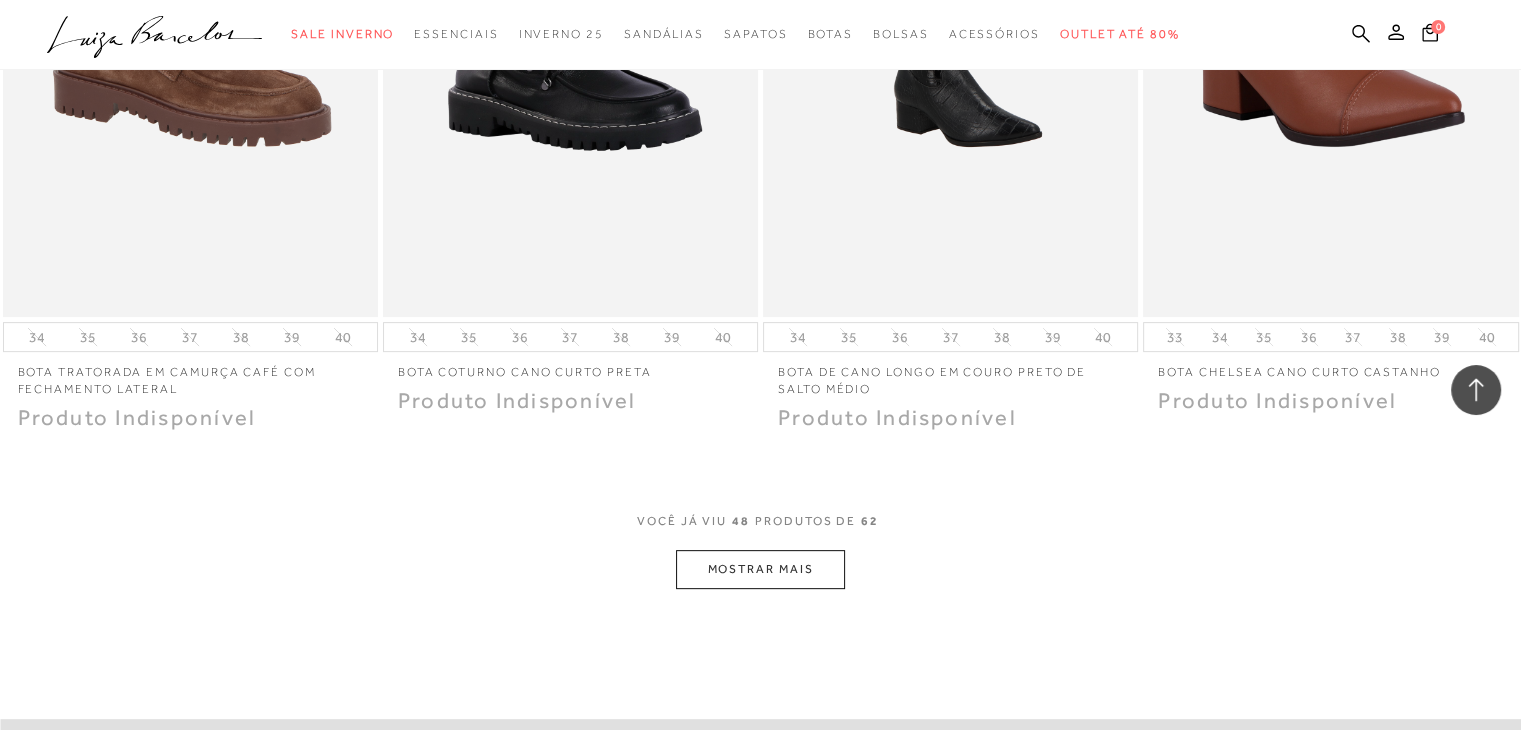scroll, scrollTop: 8200, scrollLeft: 0, axis: vertical 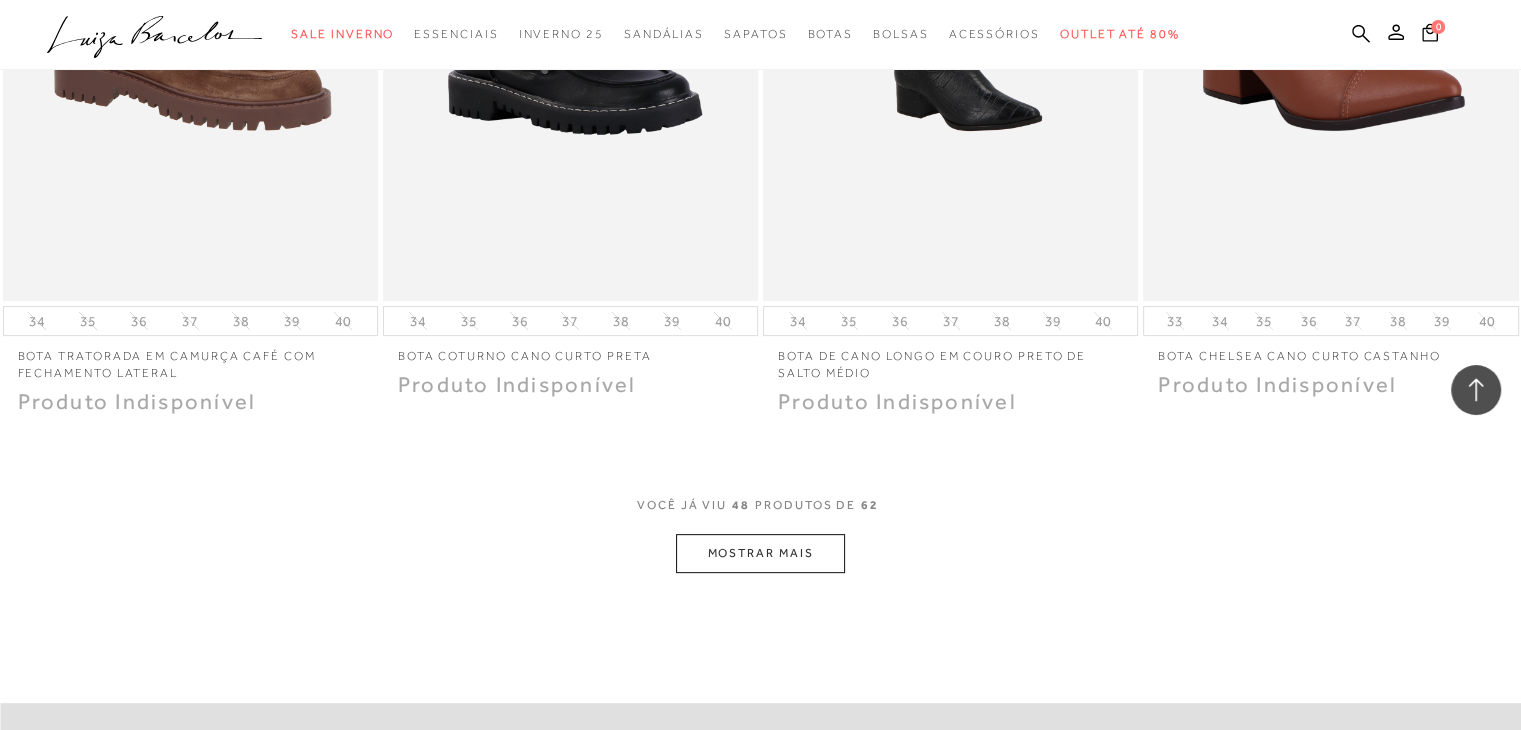 click on "MOSTRAR MAIS" at bounding box center [760, 553] 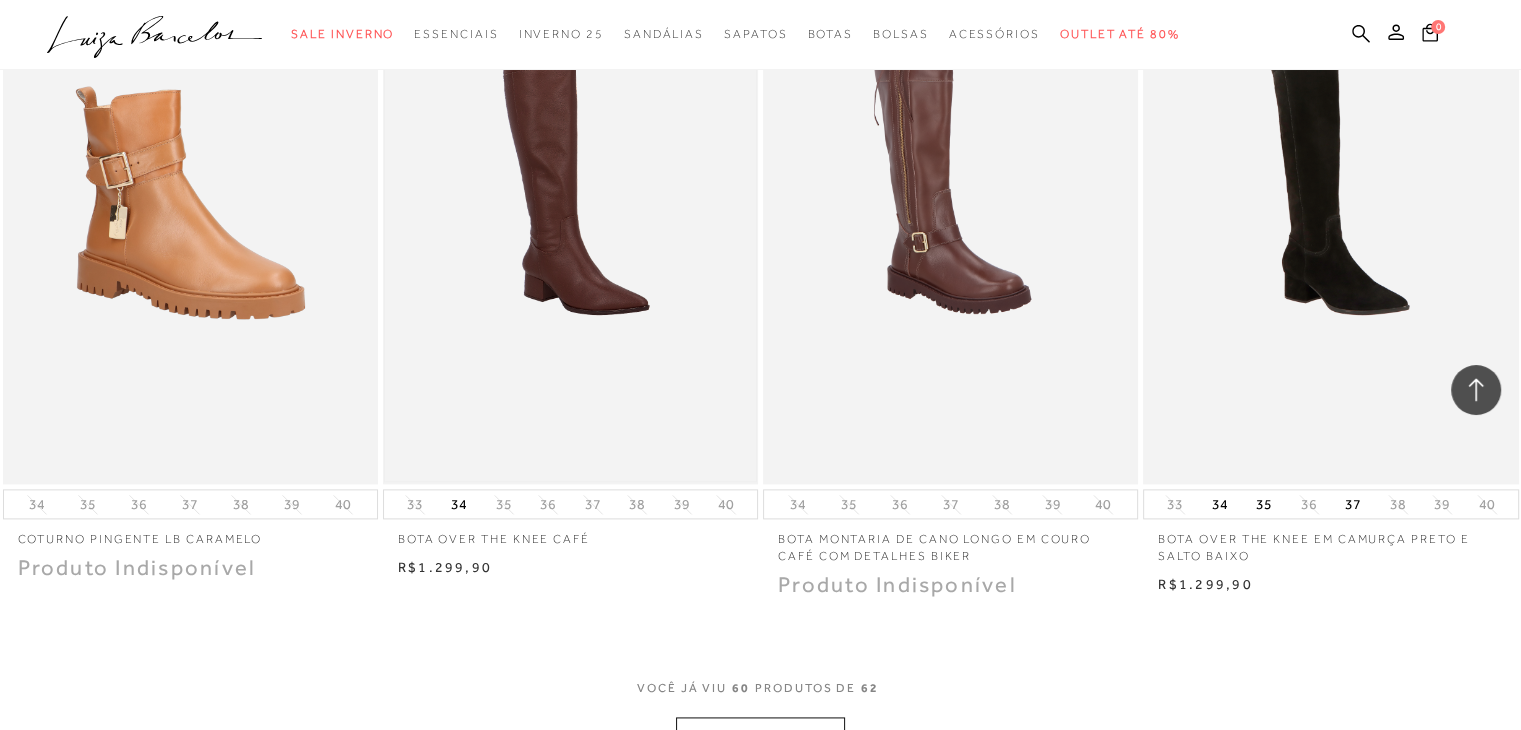 scroll, scrollTop: 10400, scrollLeft: 0, axis: vertical 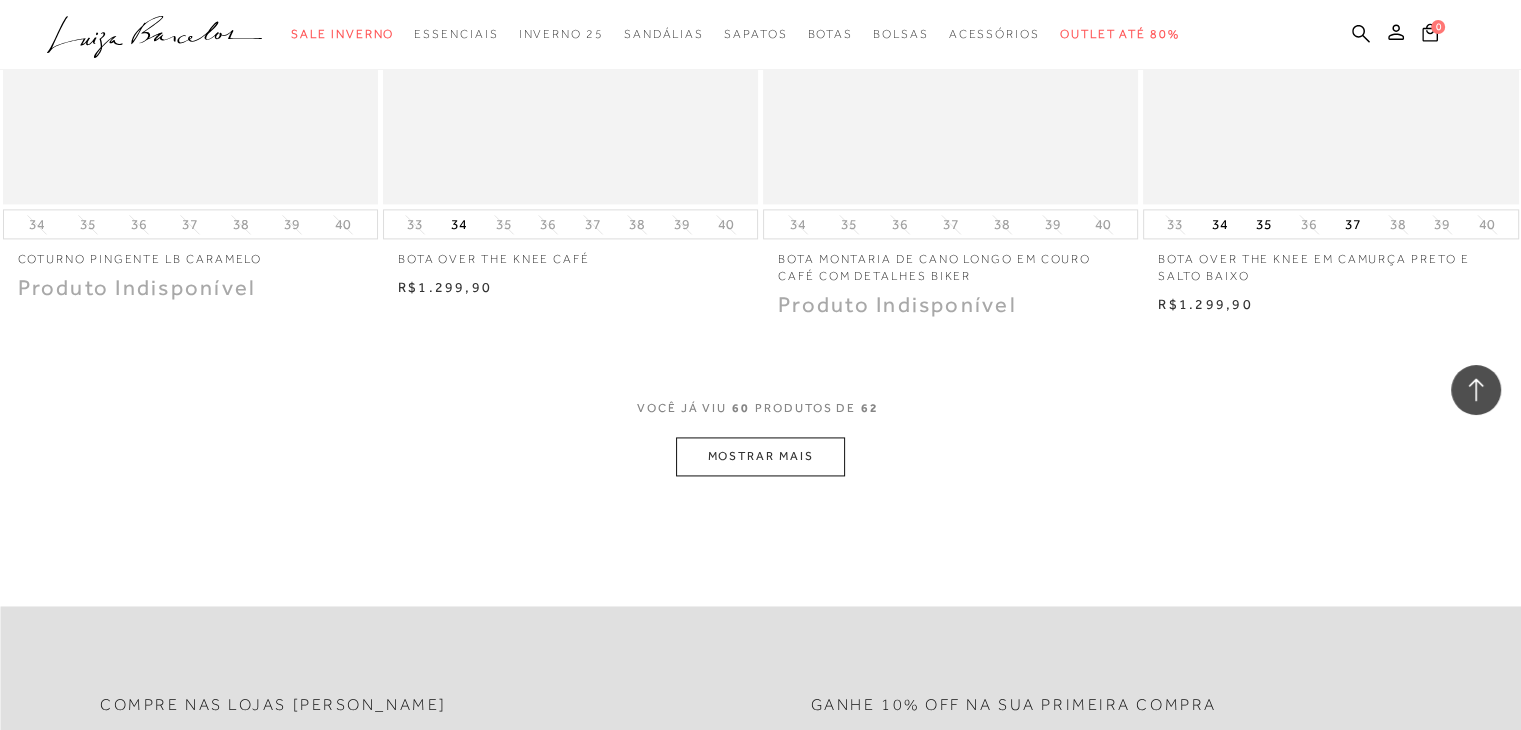 click on "MOSTRAR MAIS" at bounding box center [760, 456] 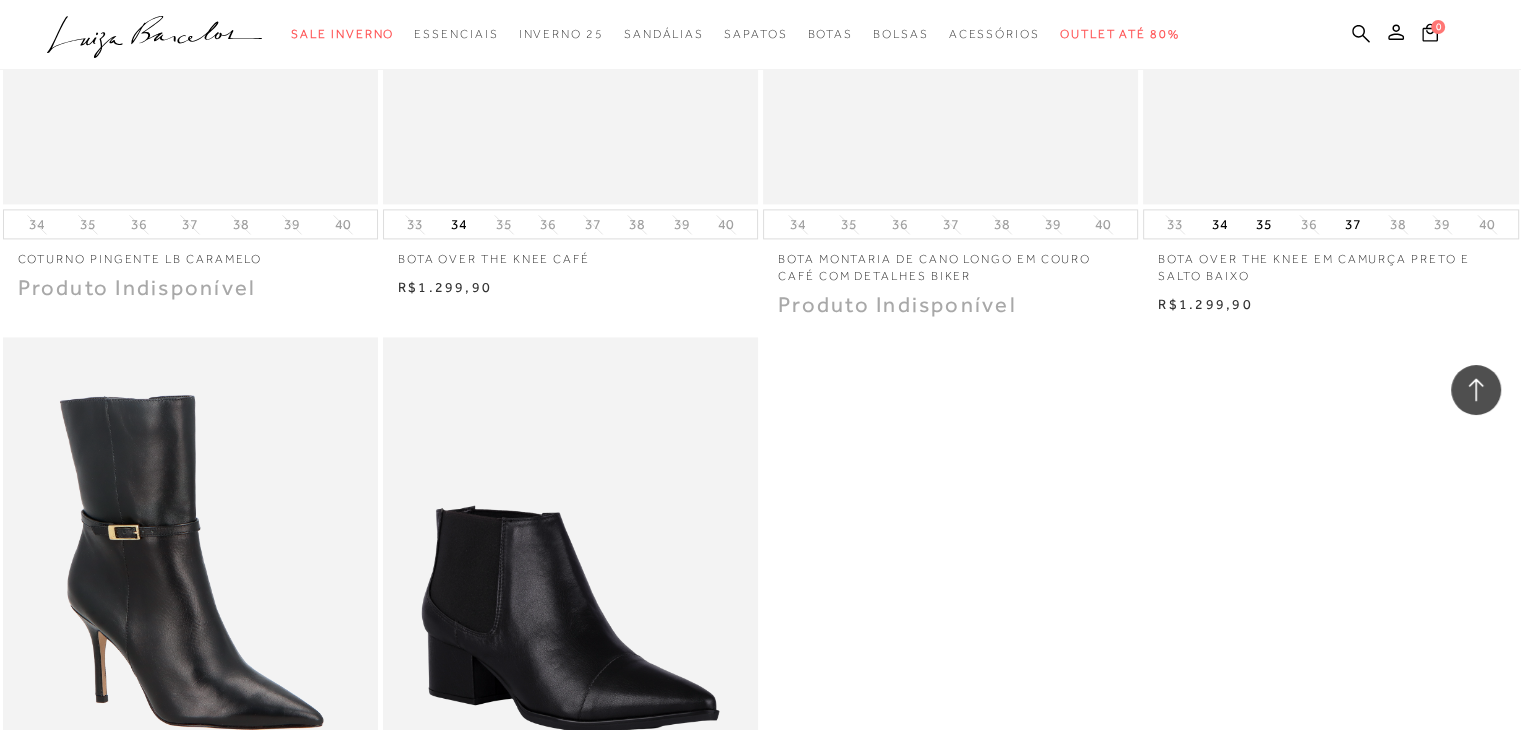 scroll, scrollTop: 10700, scrollLeft: 0, axis: vertical 